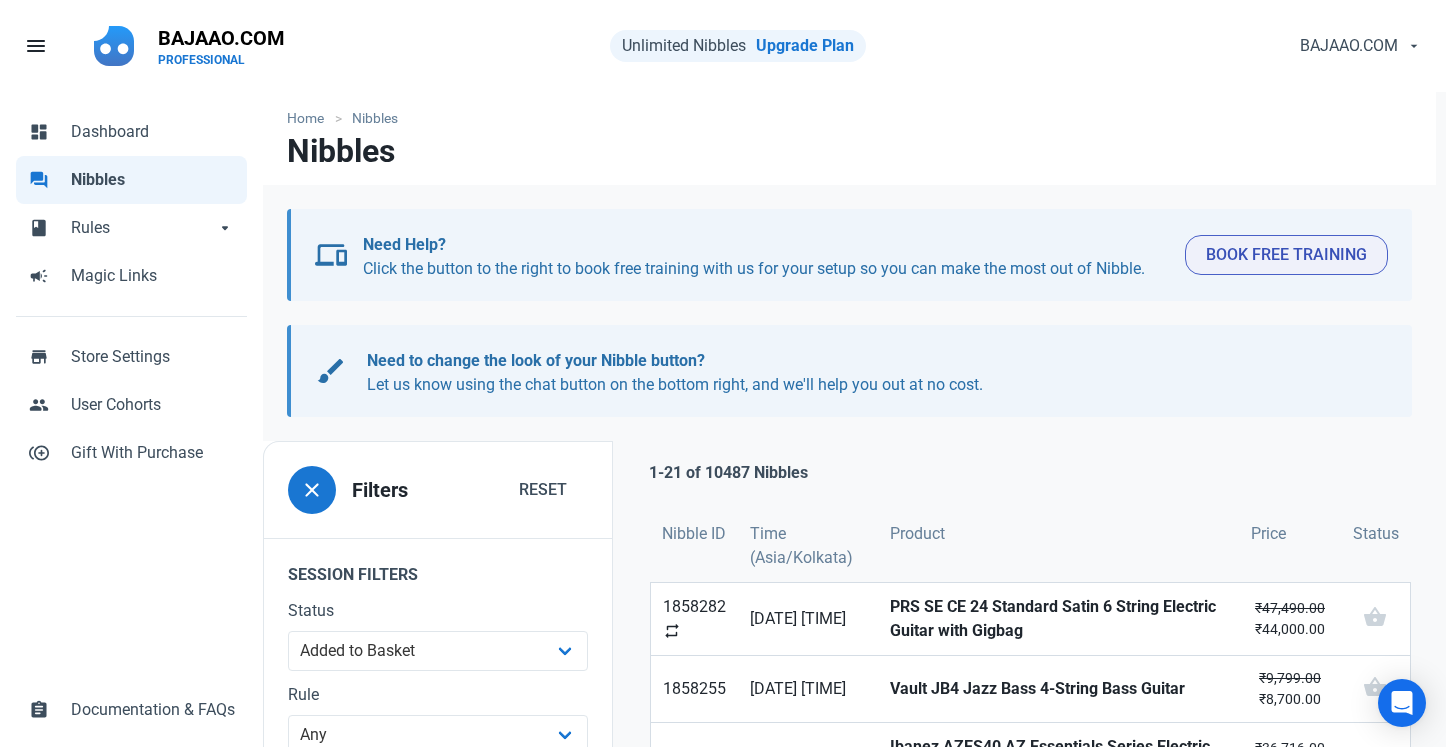 scroll, scrollTop: 0, scrollLeft: 0, axis: both 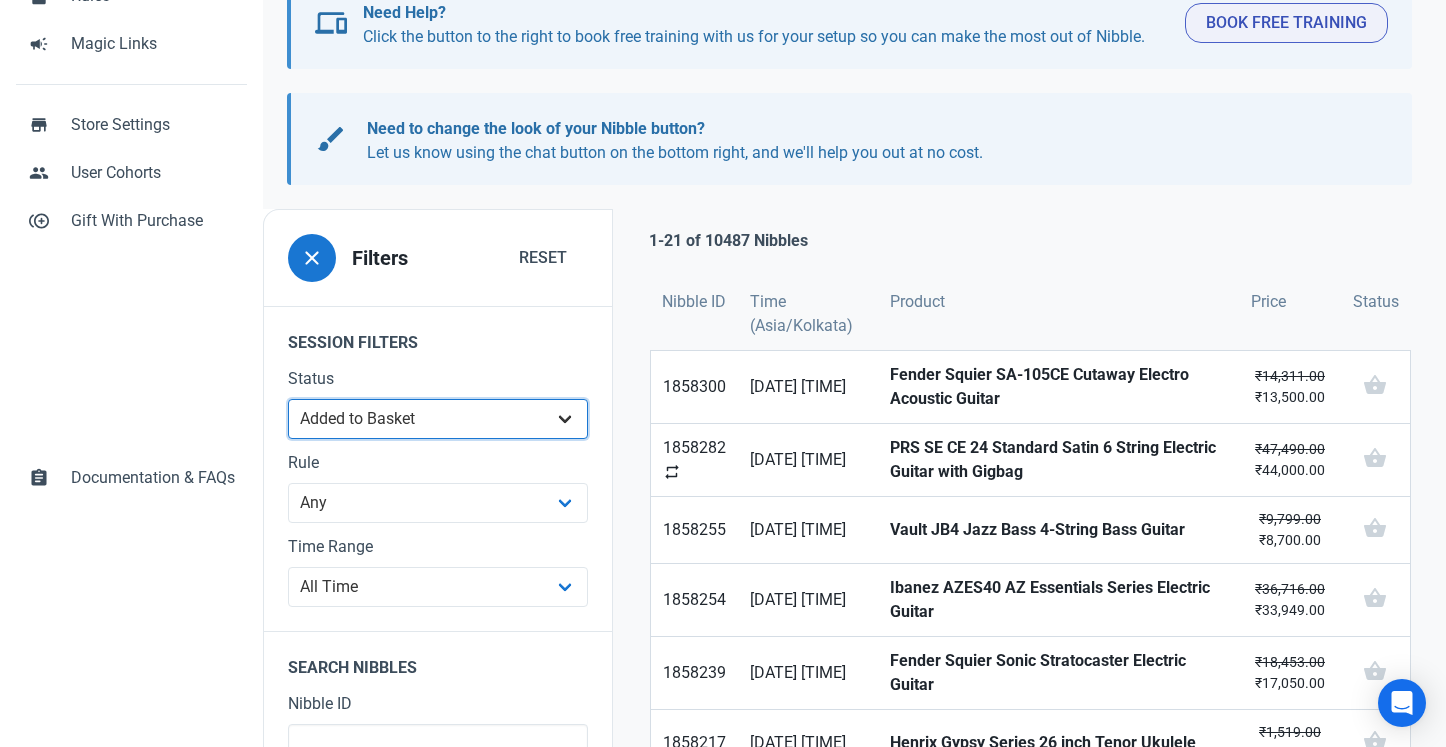 select 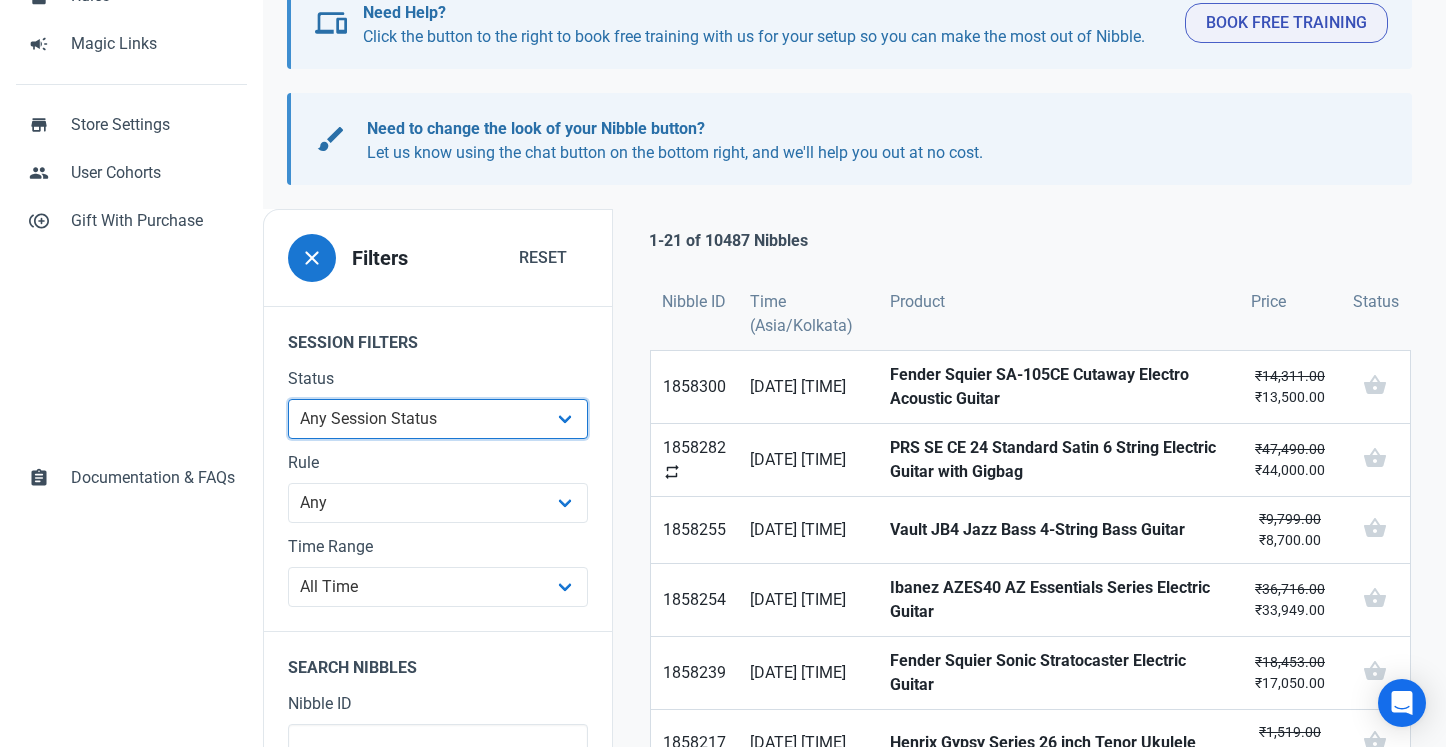 scroll, scrollTop: 0, scrollLeft: 0, axis: both 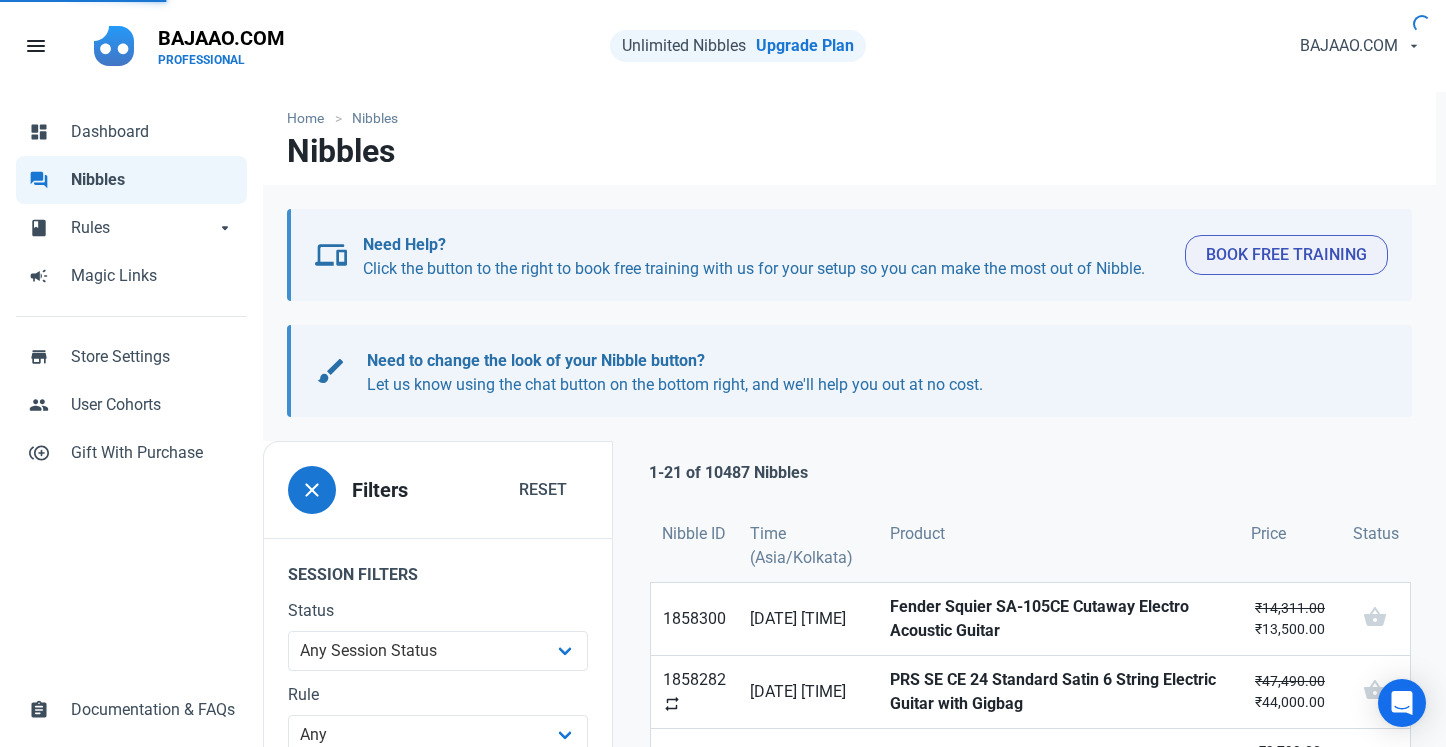 click on "Nibbles" at bounding box center (849, 159) 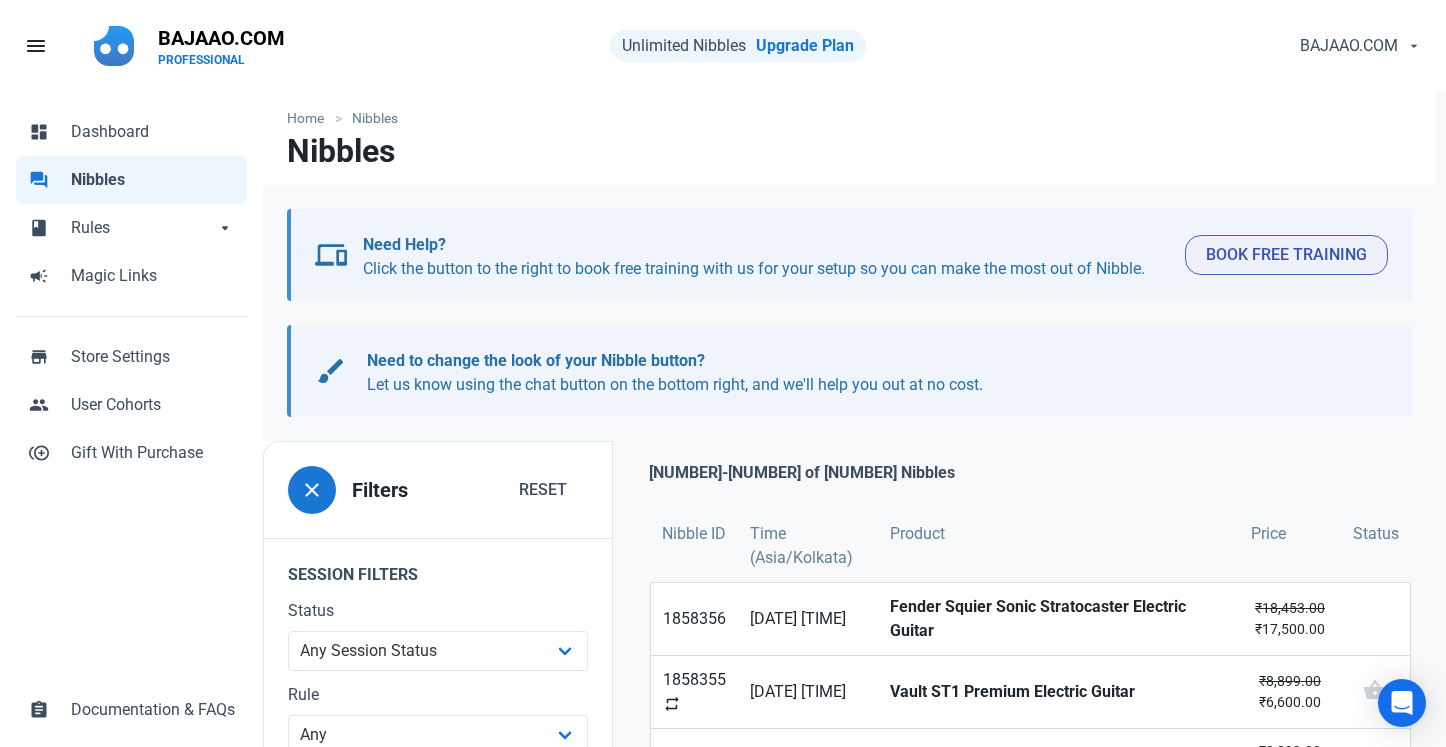 scroll, scrollTop: 0, scrollLeft: 0, axis: both 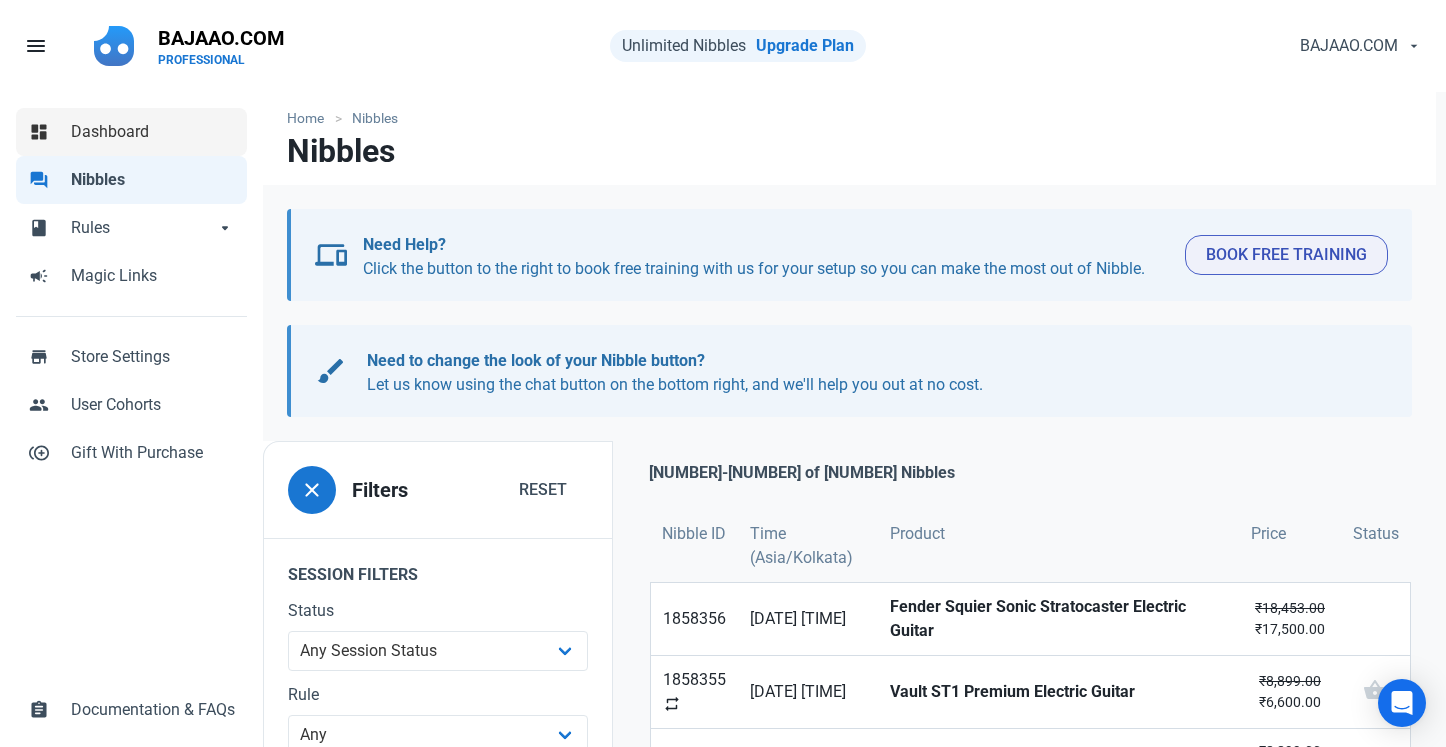 click on "dashboard Dashboard" at bounding box center (131, 132) 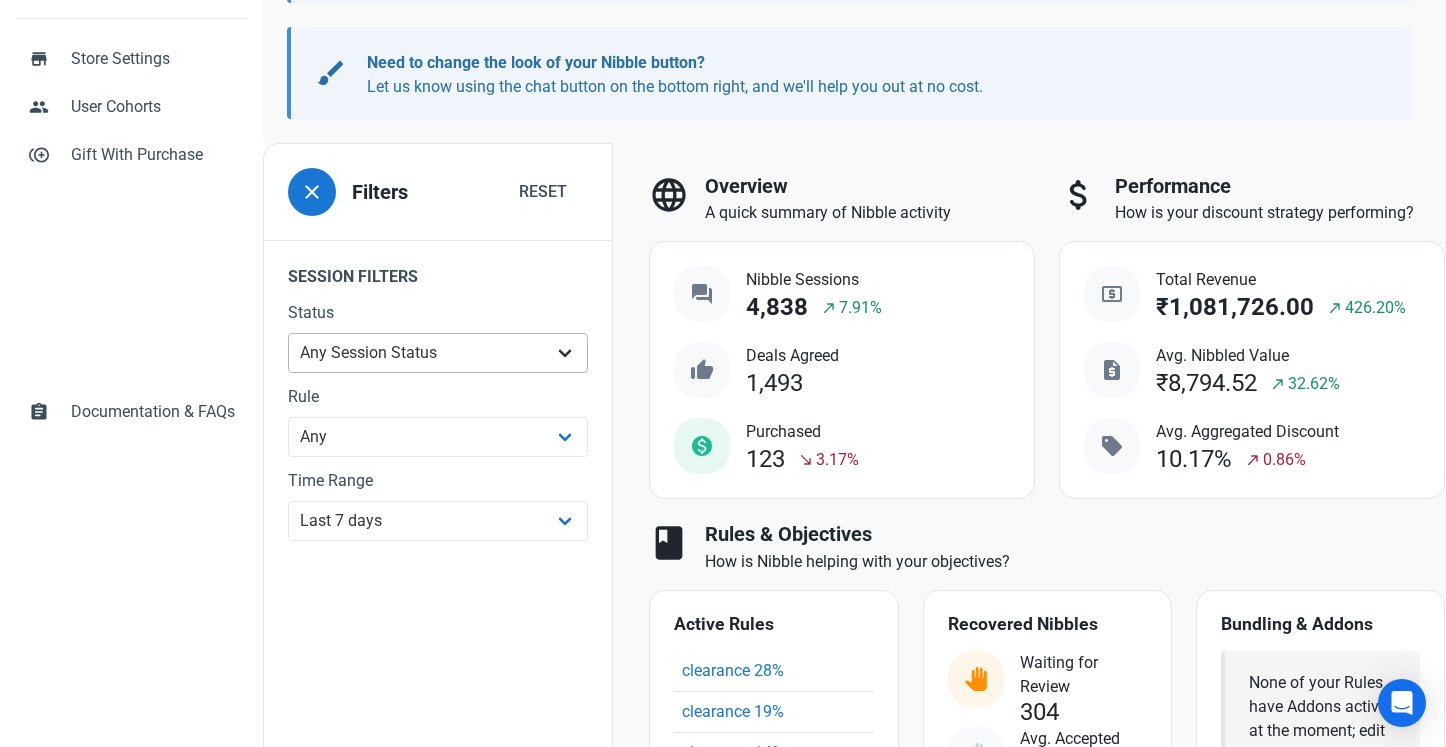 scroll, scrollTop: 353, scrollLeft: 0, axis: vertical 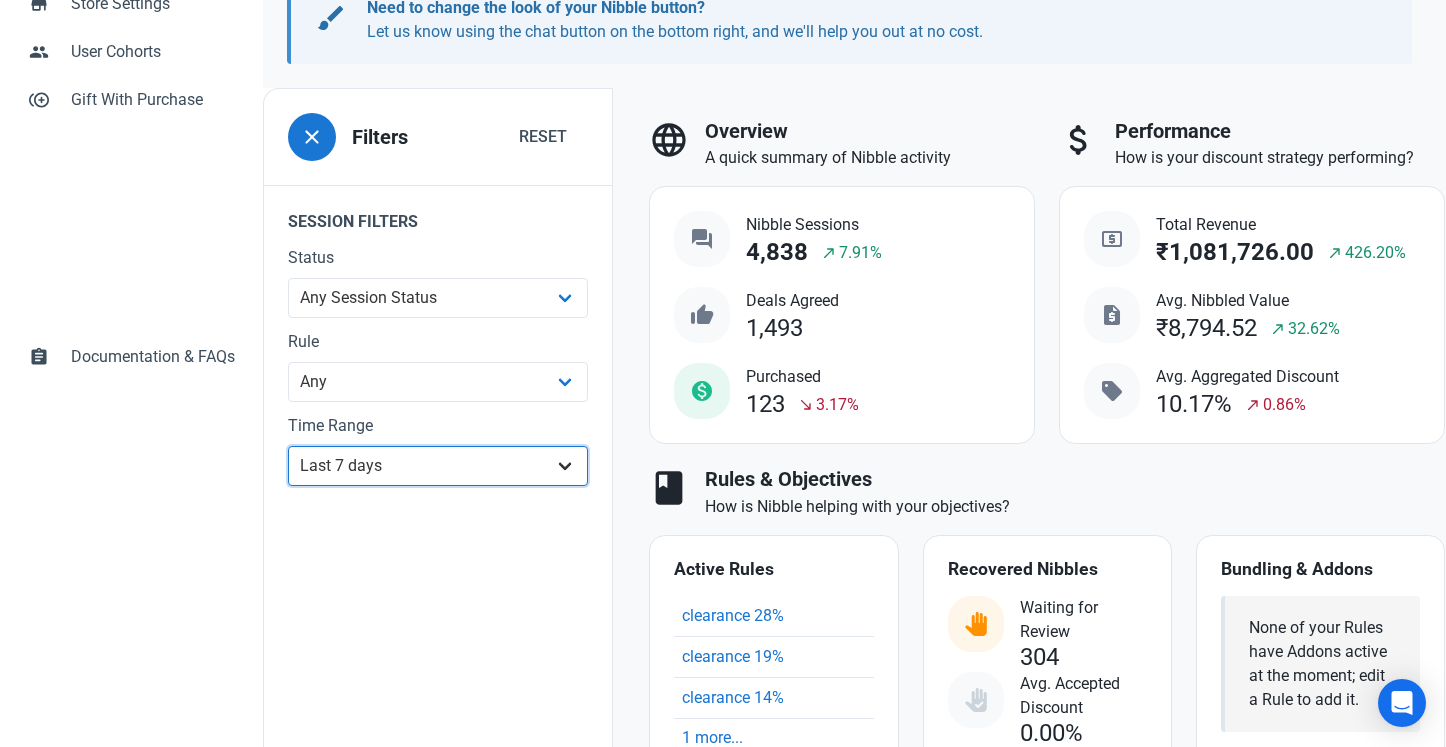 select on "all" 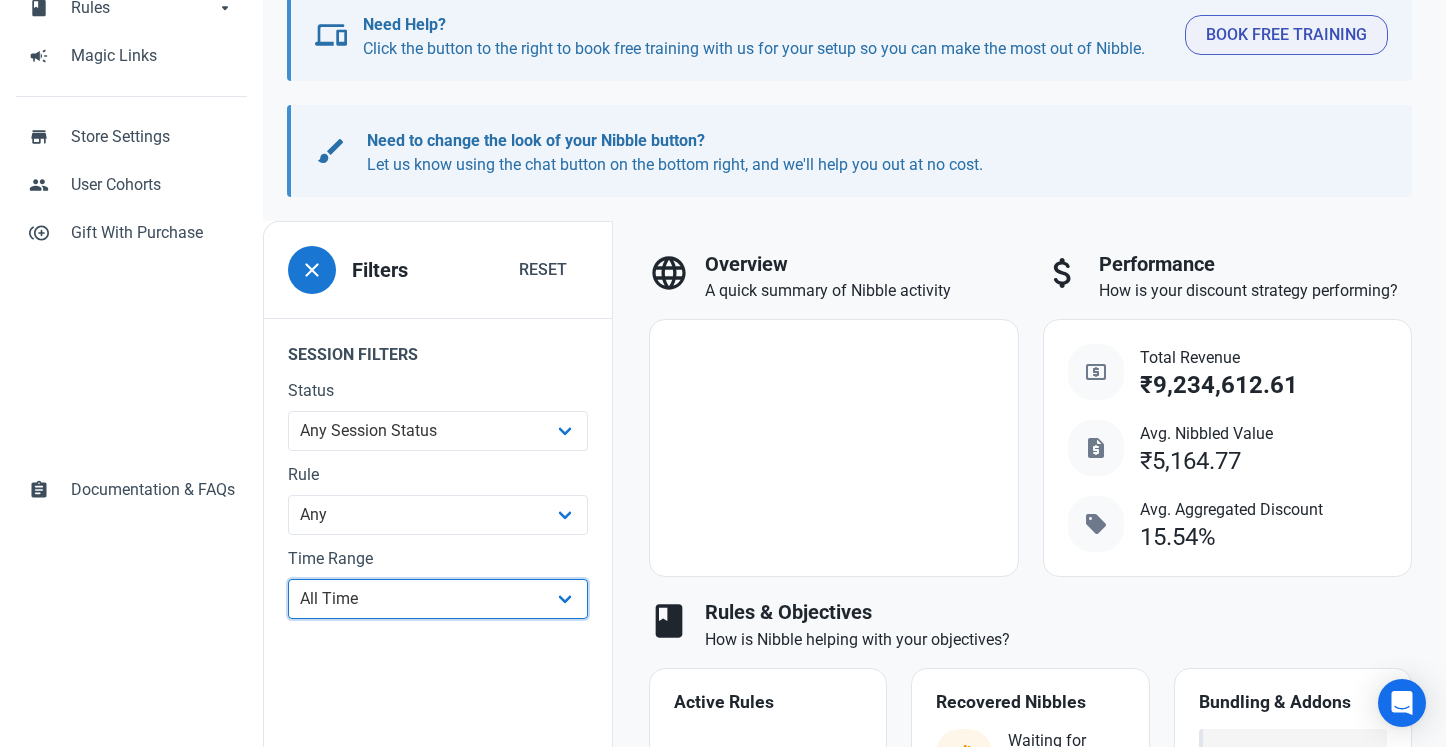 scroll, scrollTop: 242, scrollLeft: 0, axis: vertical 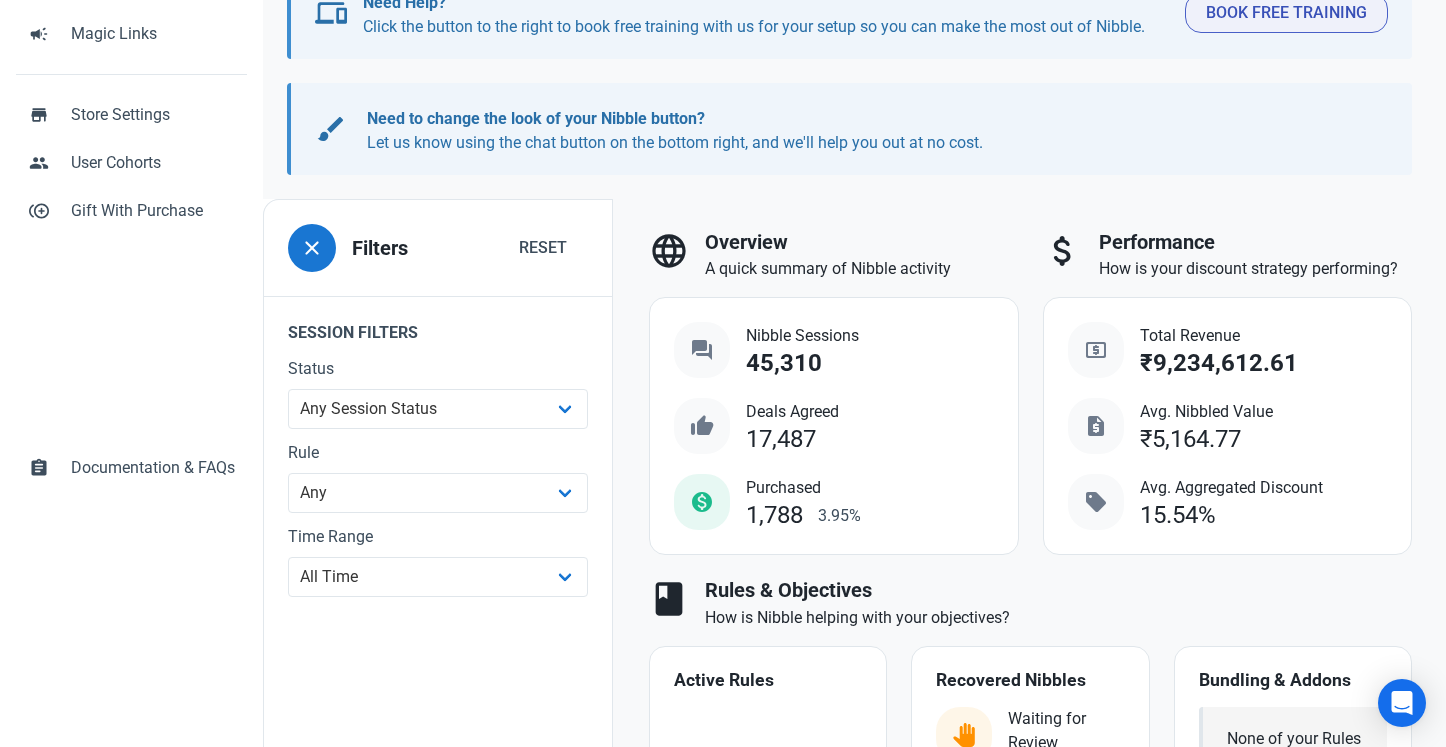 click on "brush Need to change the look of your Nibble button?  Let us know using the chat button on the bottom right, and we'll help you out at no cost.  brush Need to change the look of your Nibble button?  Let us know using the chat button on the bottom right, and we'll help you out at no cost." at bounding box center [849, 13] 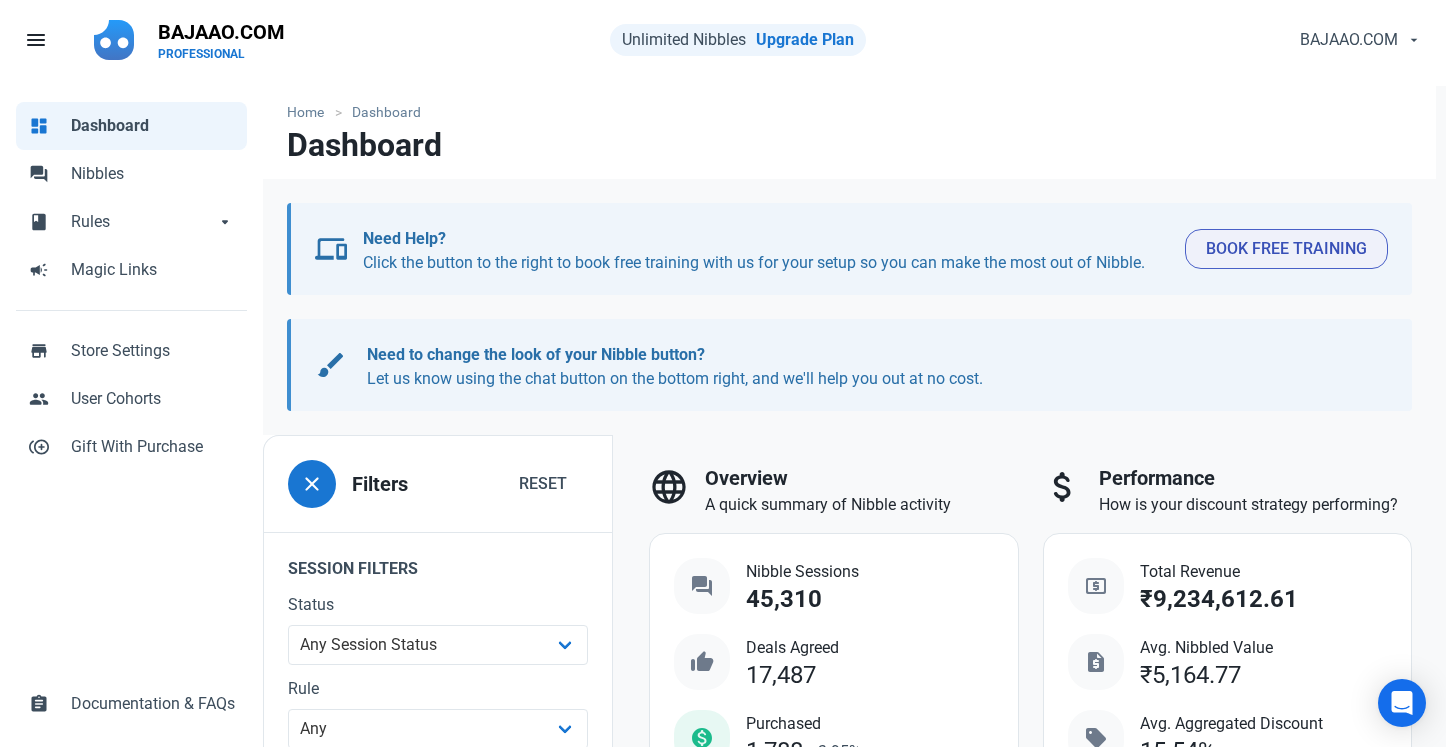 scroll, scrollTop: 4, scrollLeft: 0, axis: vertical 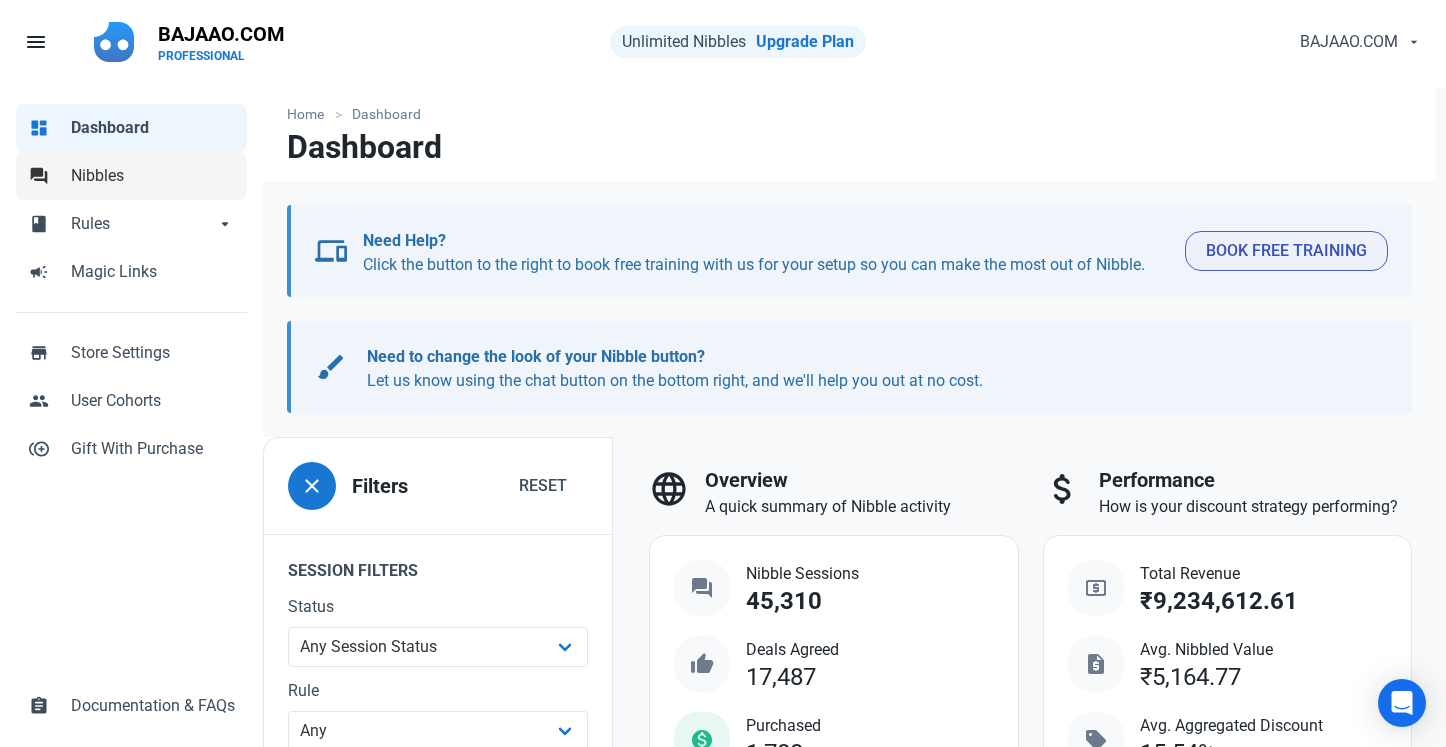 click on "Nibbles" at bounding box center (153, 176) 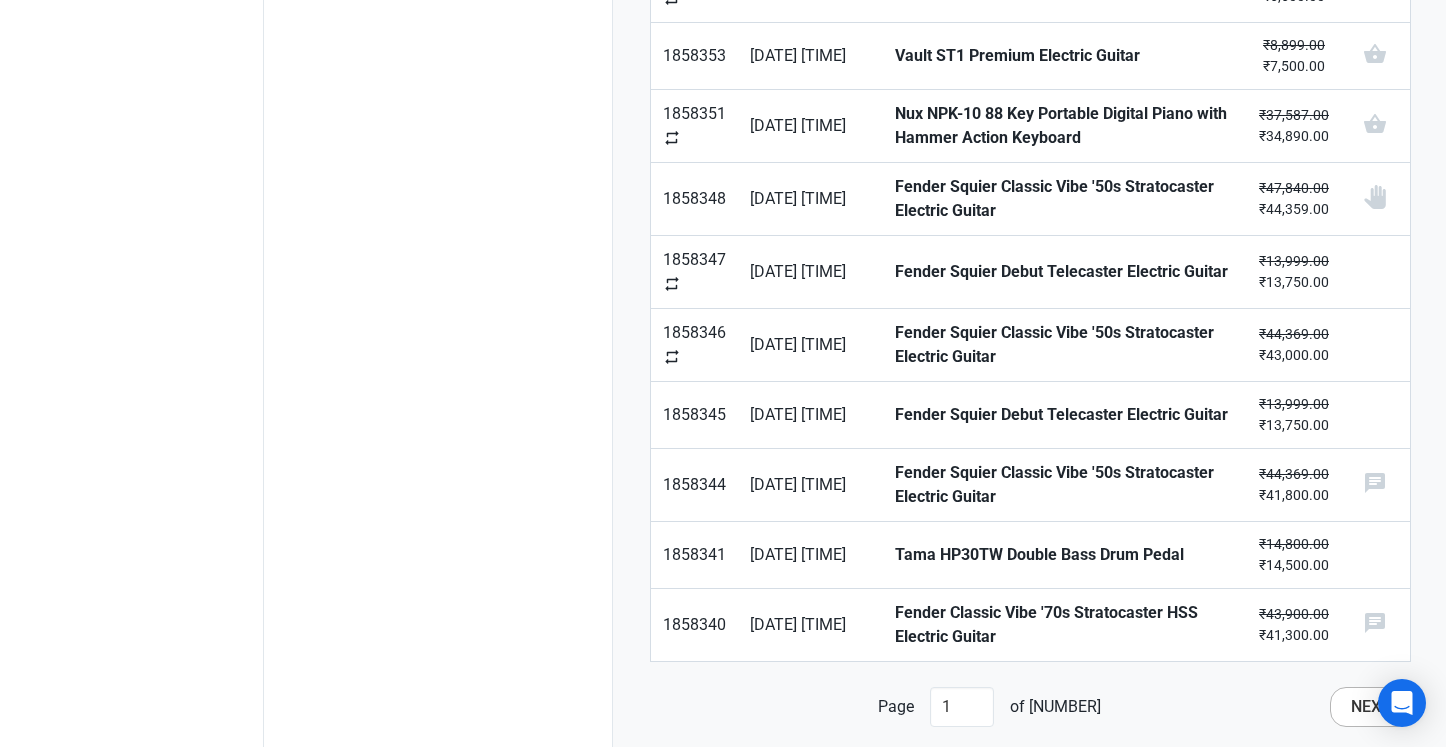 scroll, scrollTop: 1380, scrollLeft: 0, axis: vertical 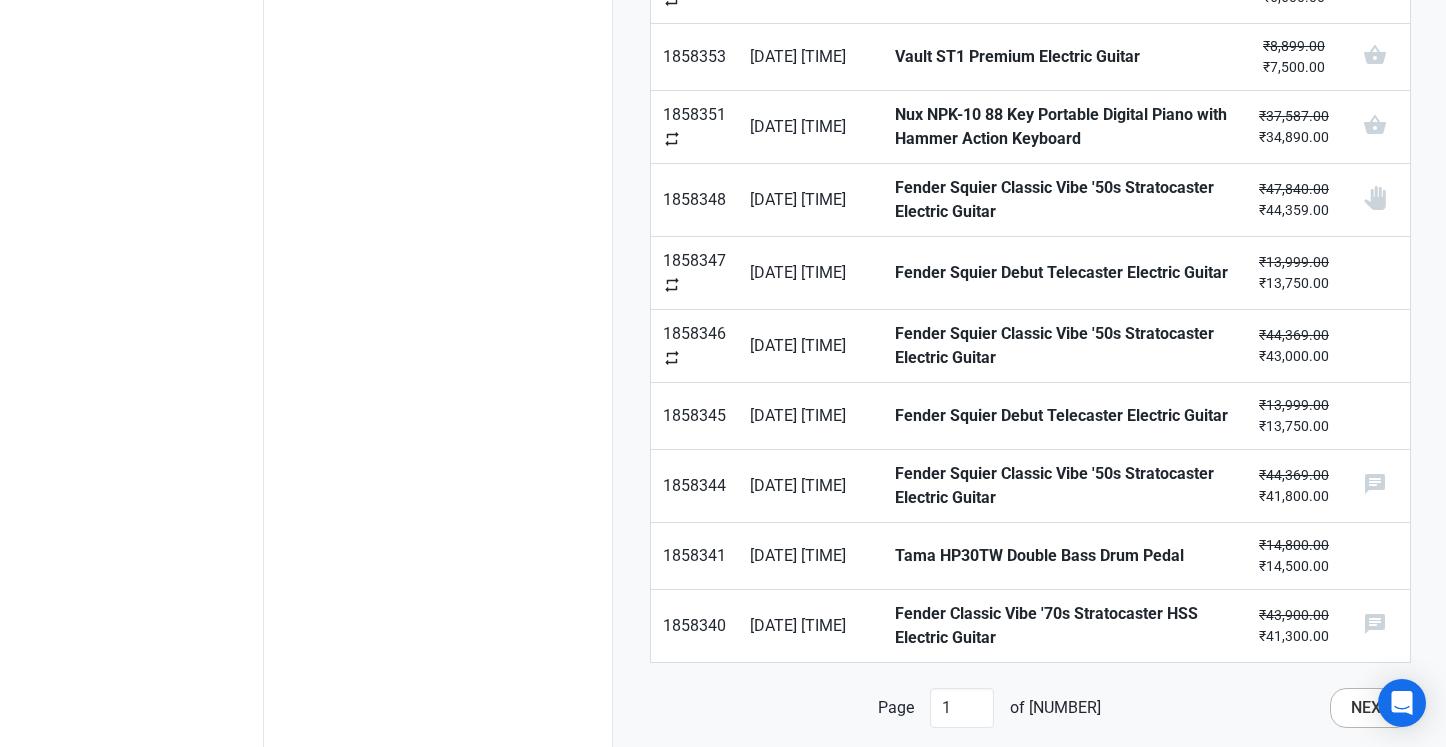 click on "Next" at bounding box center [1371, 708] 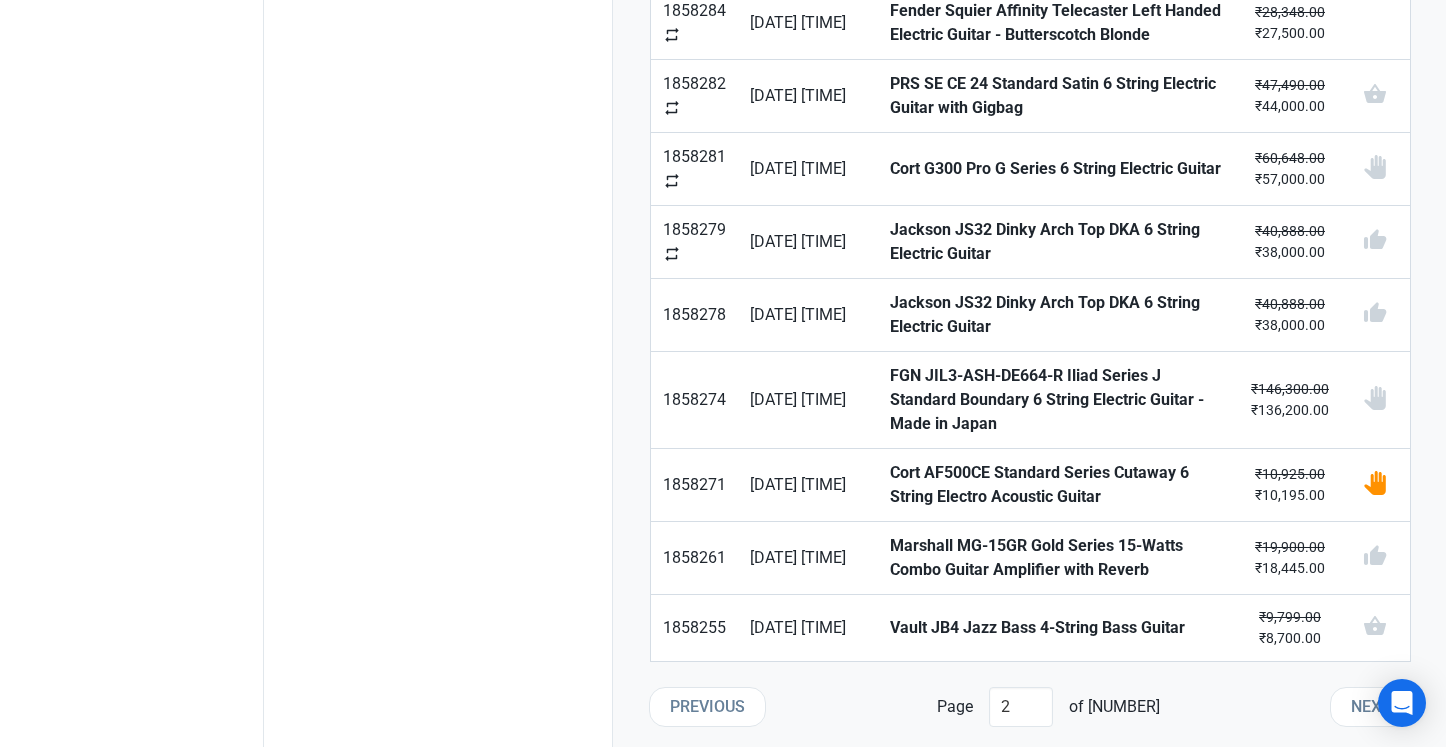scroll, scrollTop: 1428, scrollLeft: 0, axis: vertical 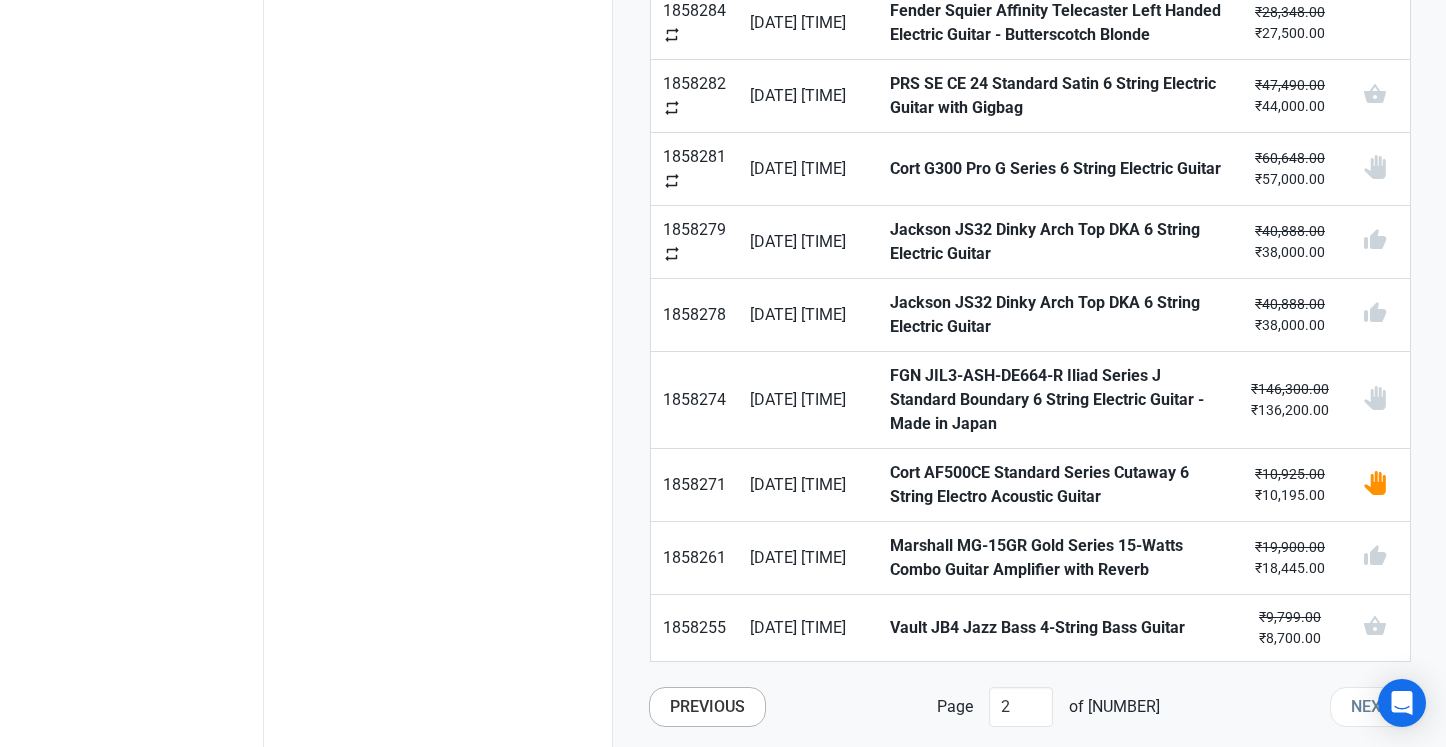 click on "Previous" at bounding box center (707, 707) 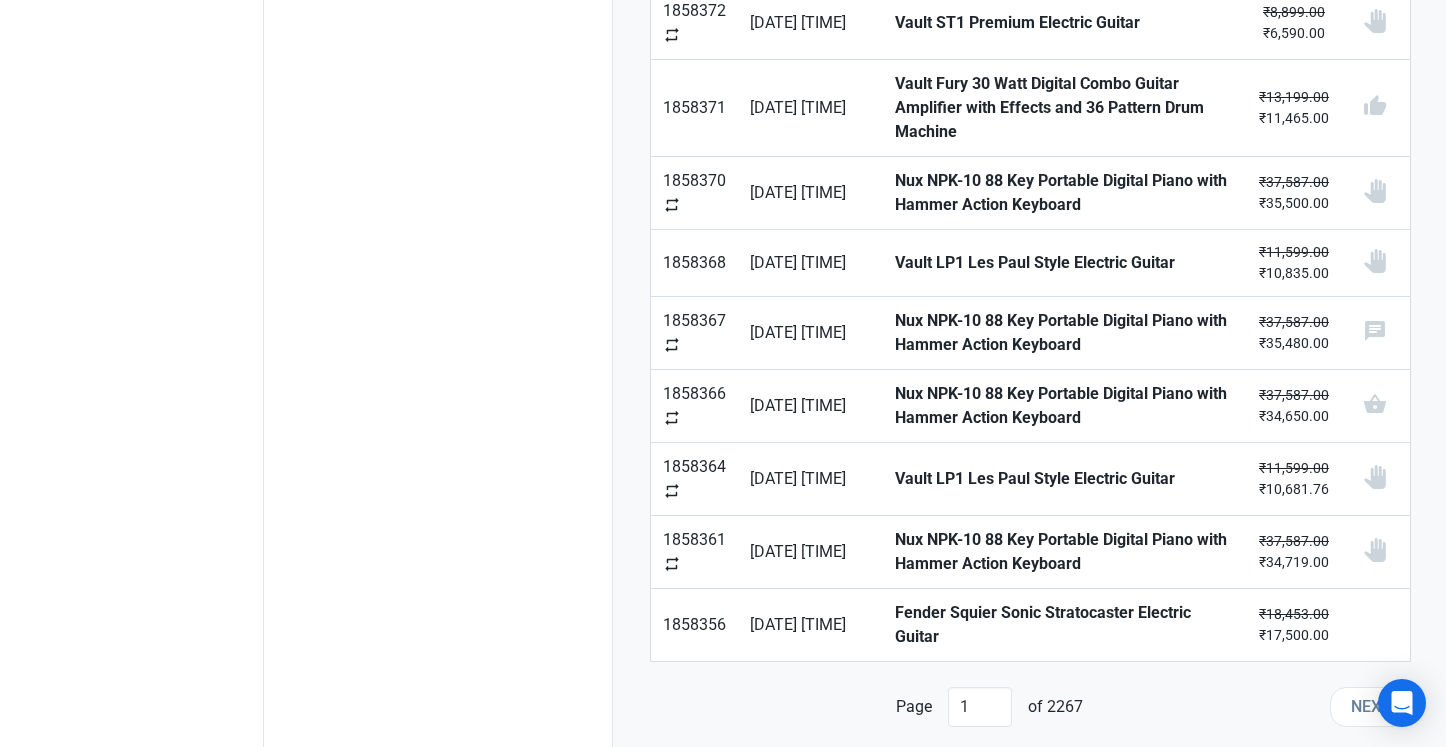 scroll, scrollTop: 1380, scrollLeft: 0, axis: vertical 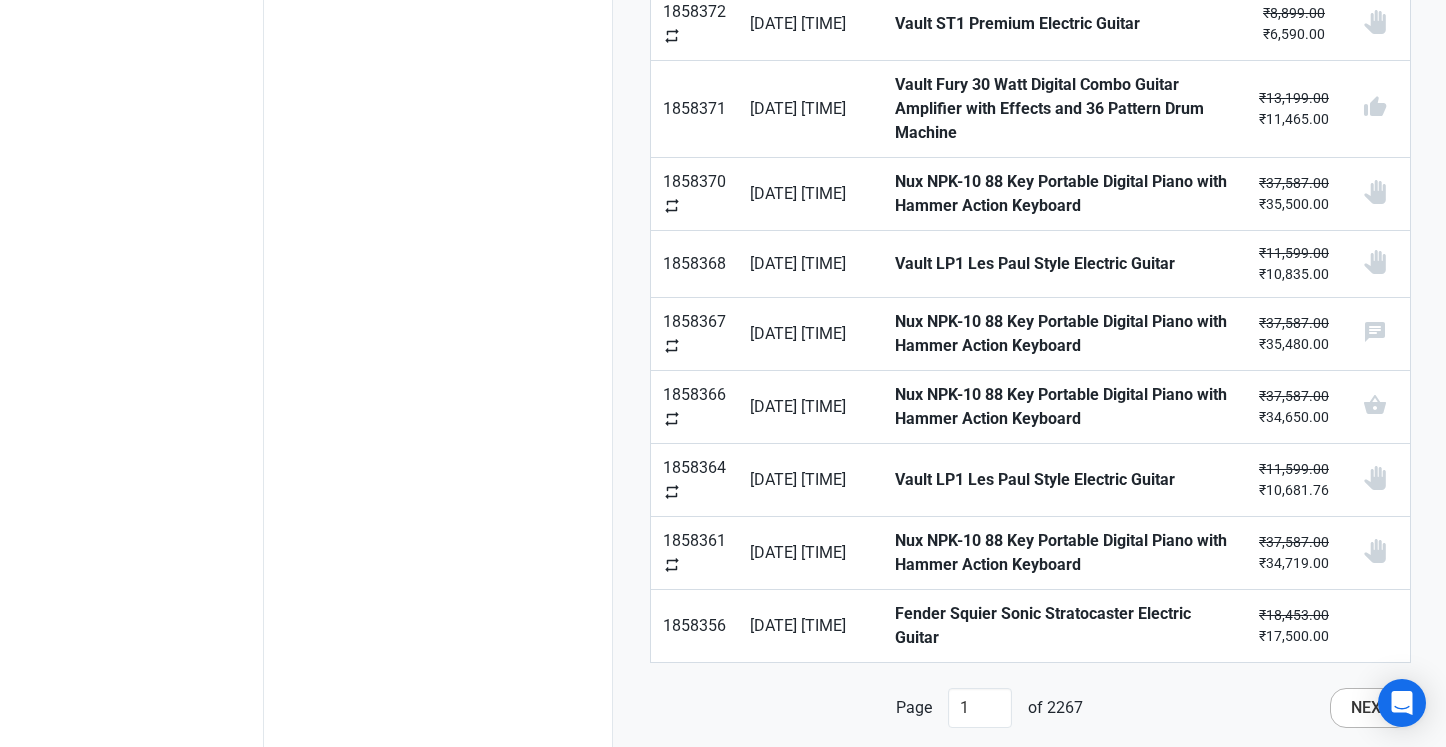 click on "Next" at bounding box center [1371, 708] 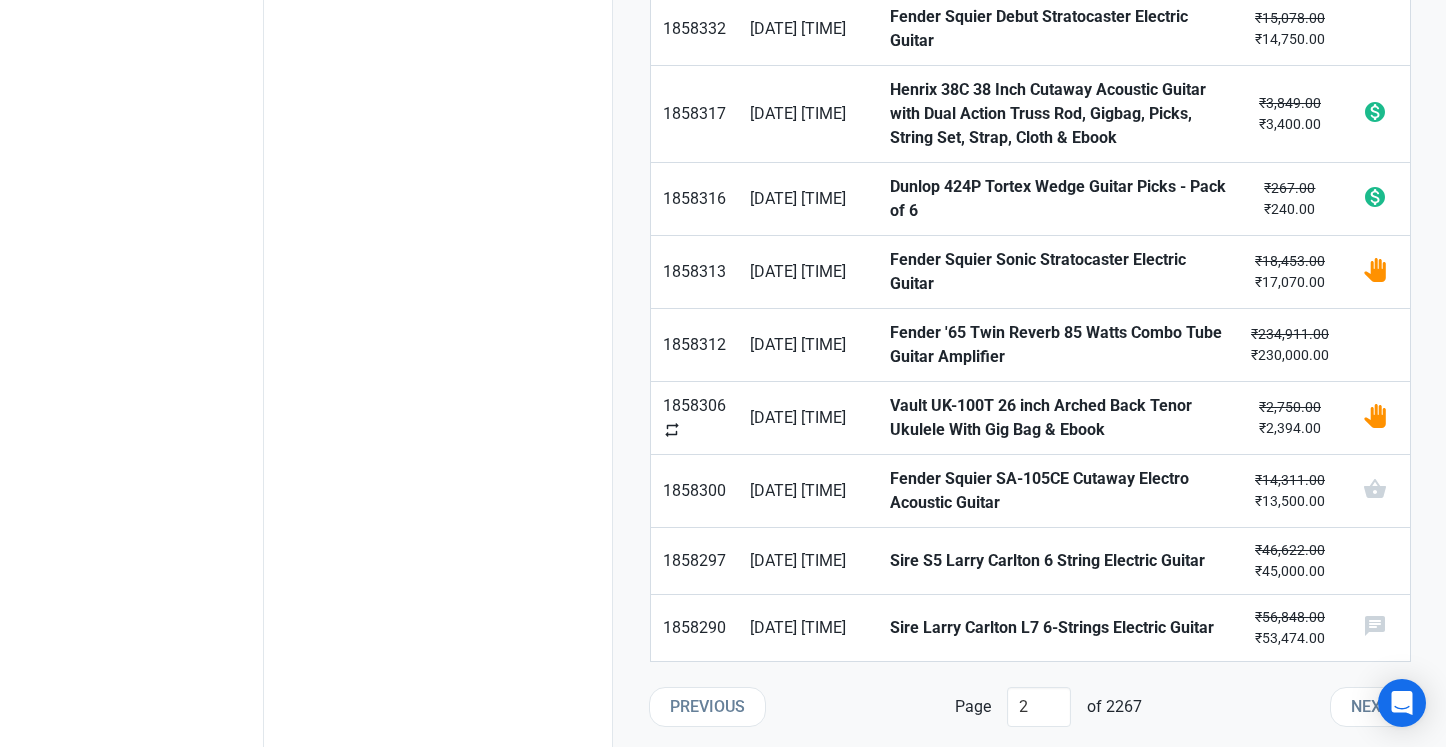 scroll, scrollTop: 1404, scrollLeft: 0, axis: vertical 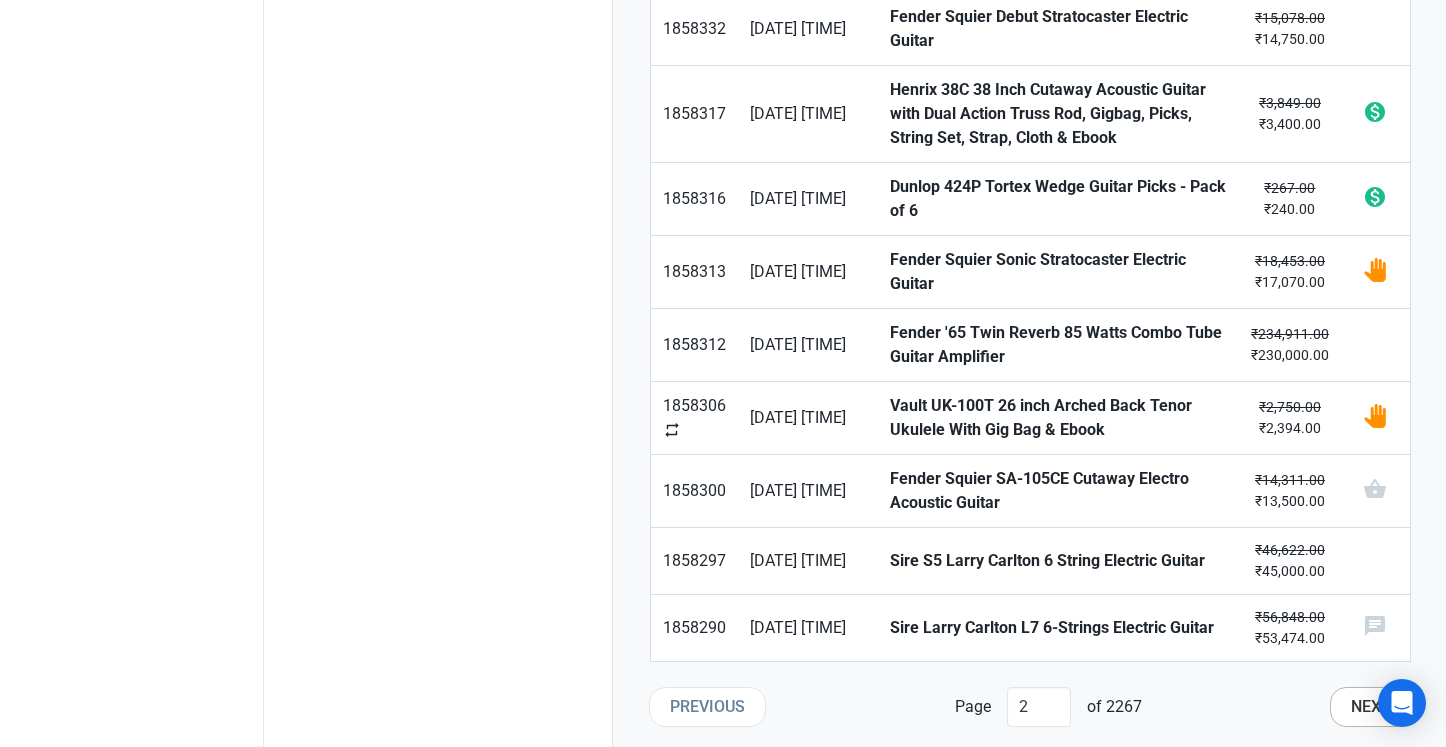 click on "Next" at bounding box center [1371, 707] 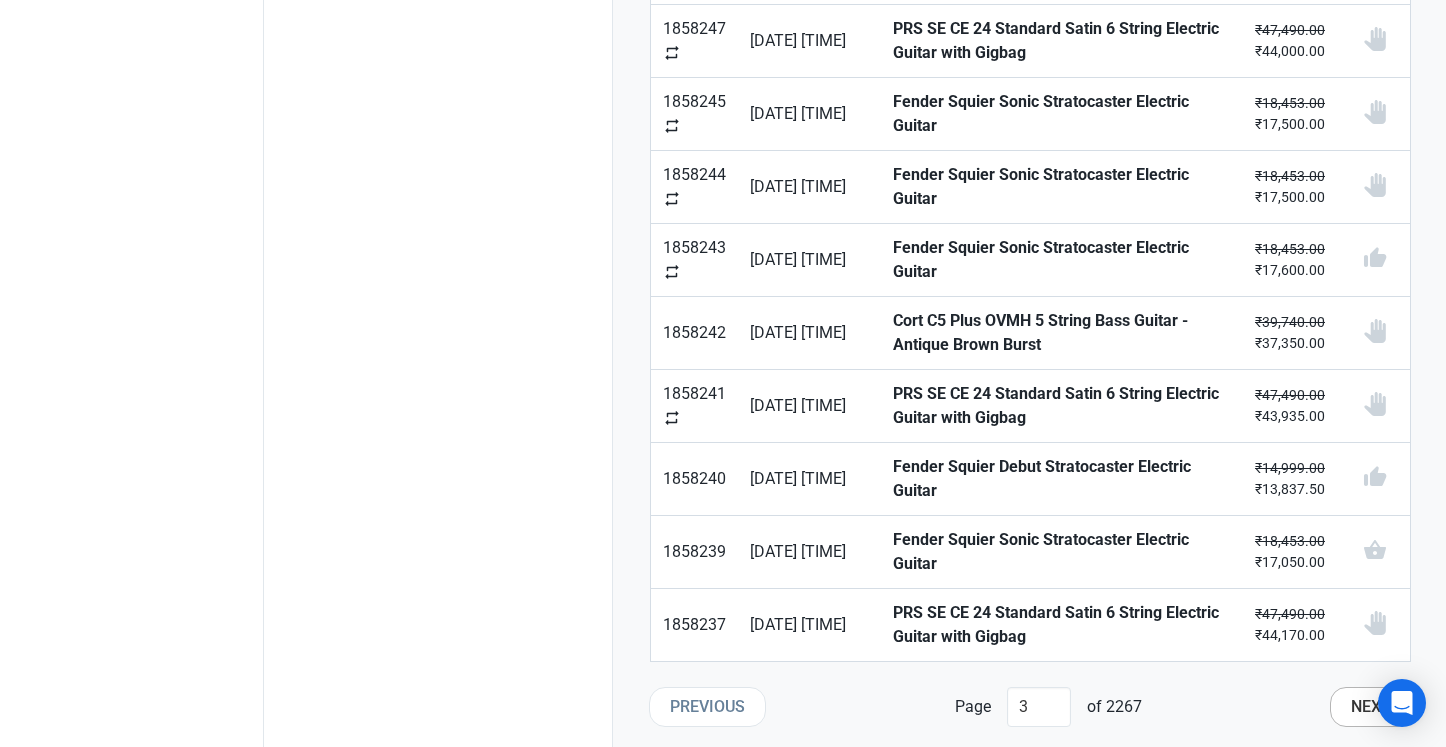scroll, scrollTop: 1404, scrollLeft: 0, axis: vertical 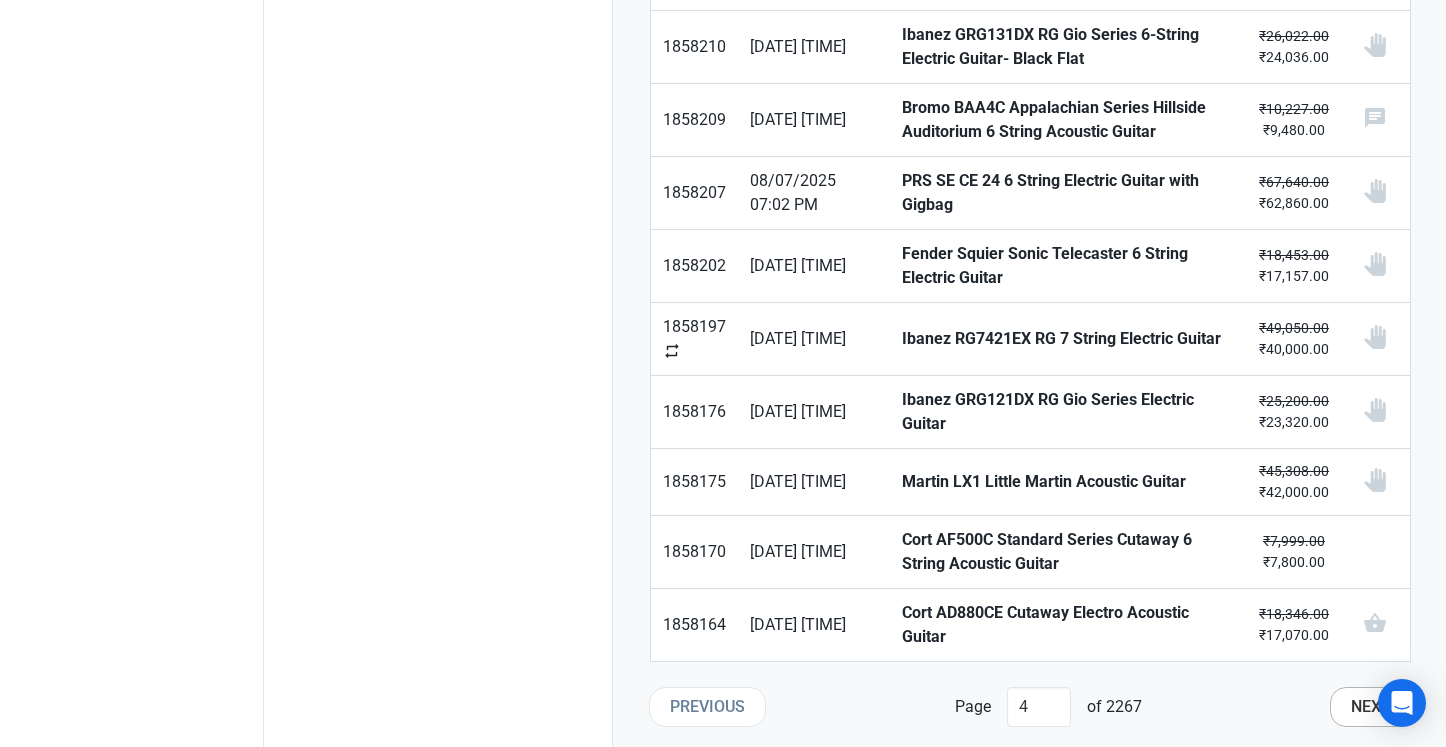 click on "Next" at bounding box center [1371, 707] 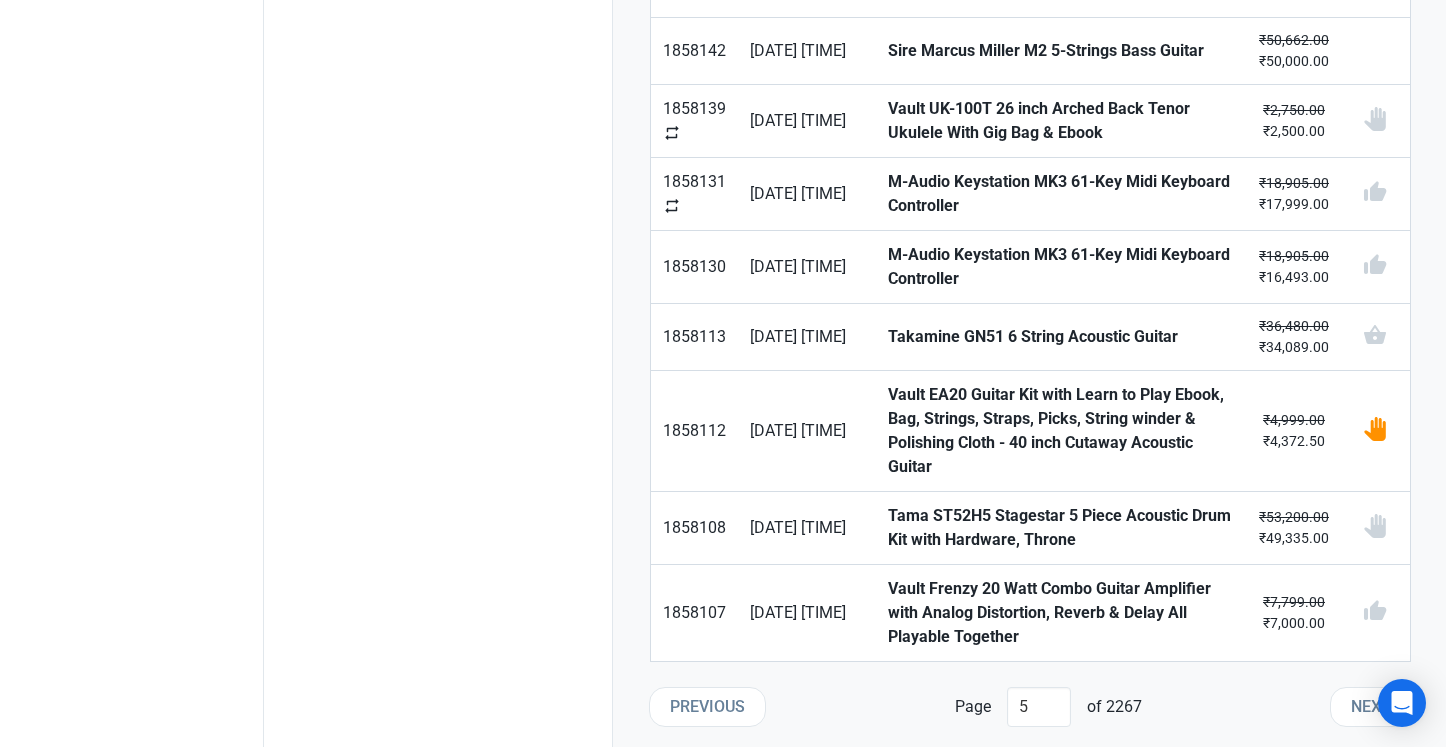 scroll, scrollTop: 1428, scrollLeft: 0, axis: vertical 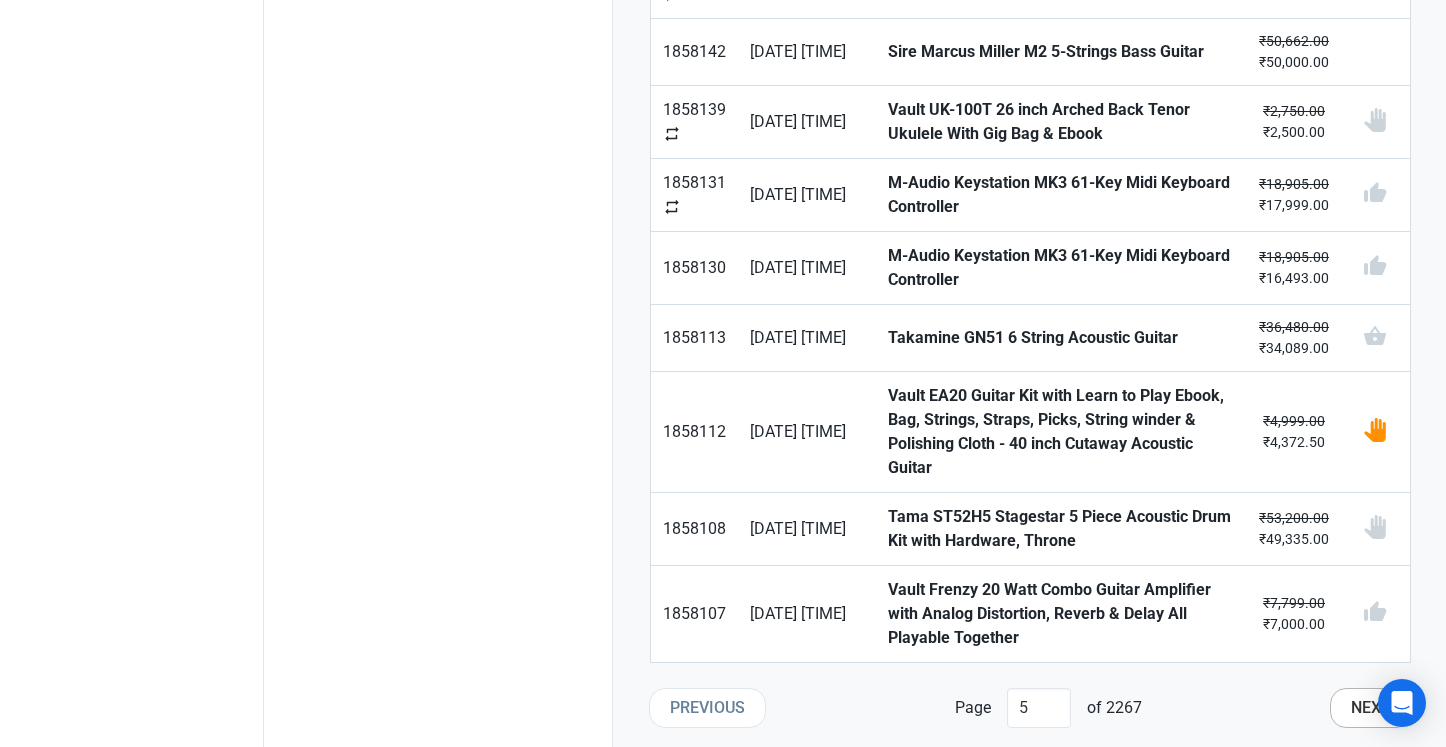 click on "Next" at bounding box center [1371, 708] 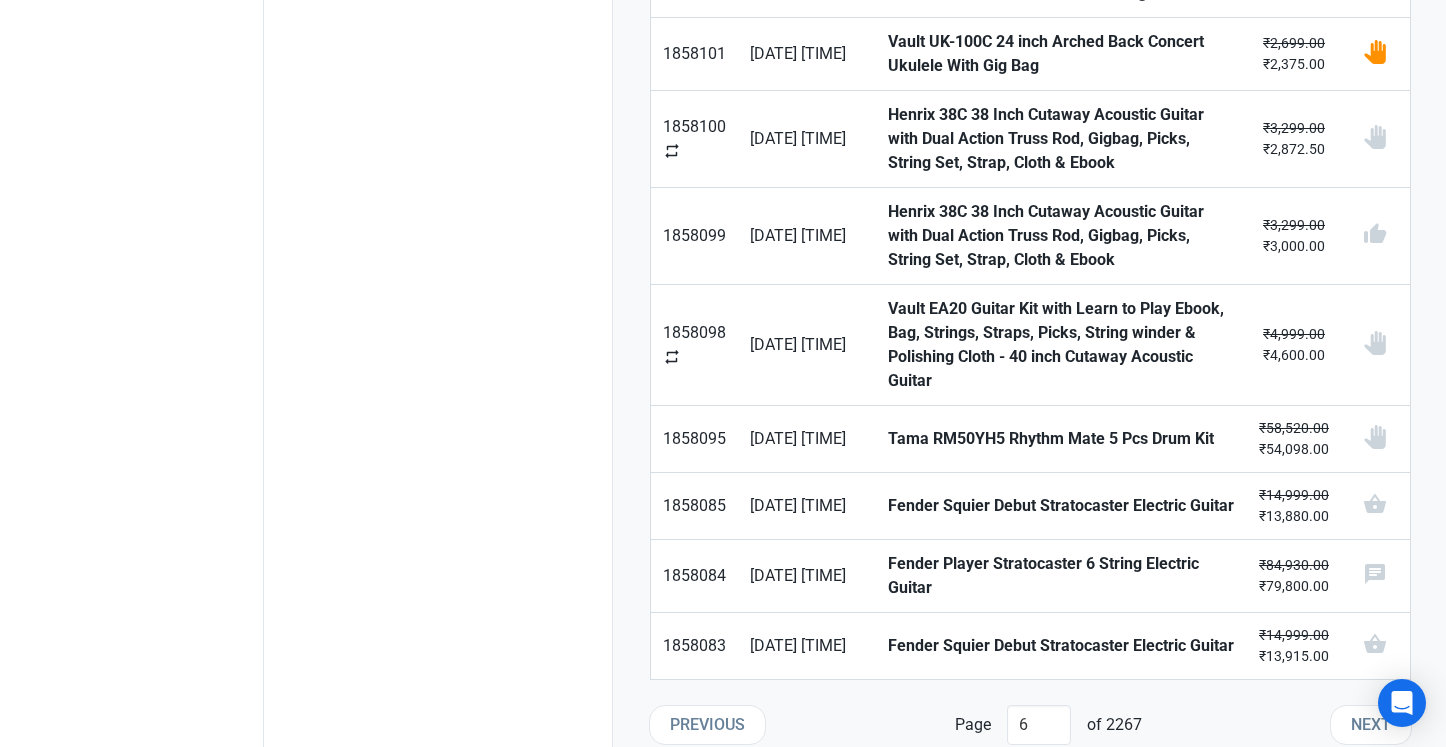 scroll, scrollTop: 1500, scrollLeft: 0, axis: vertical 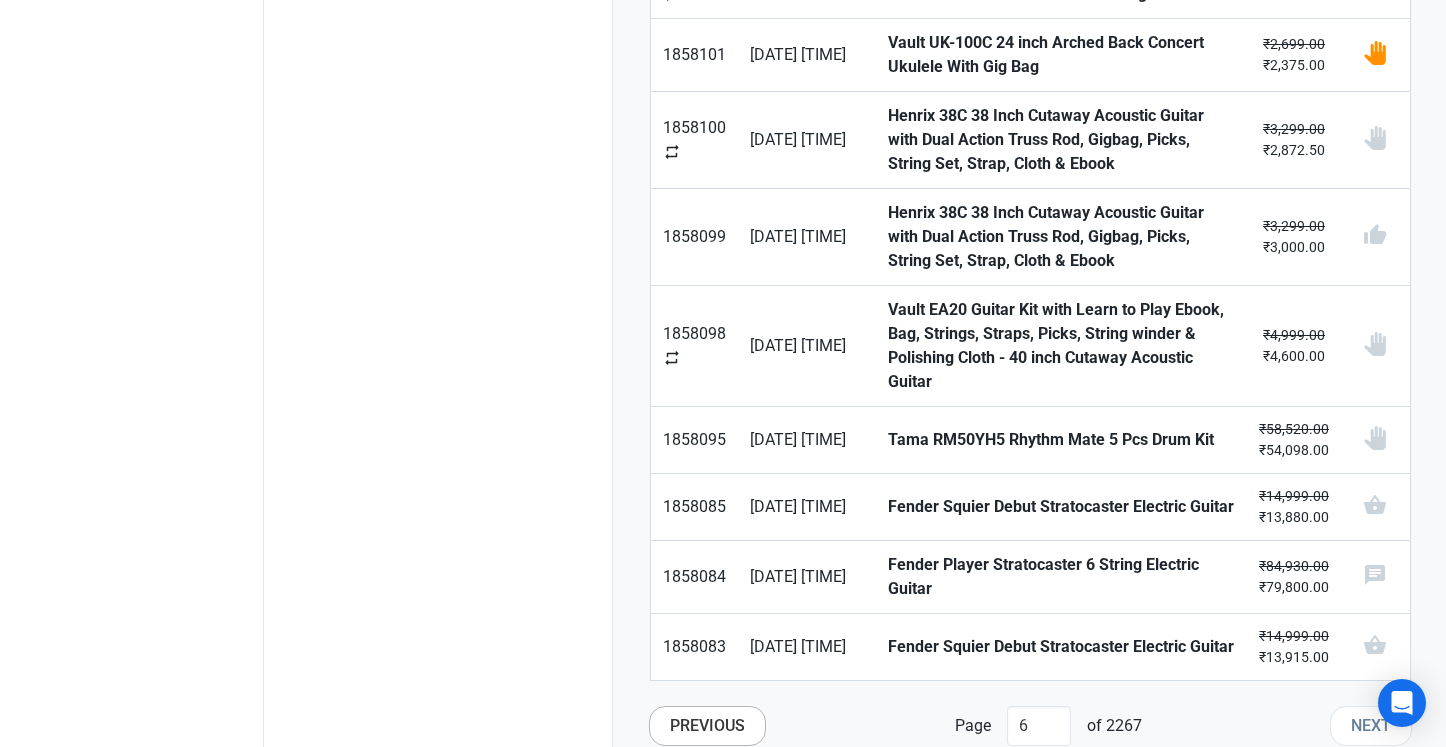 click on "Previous" at bounding box center (707, 726) 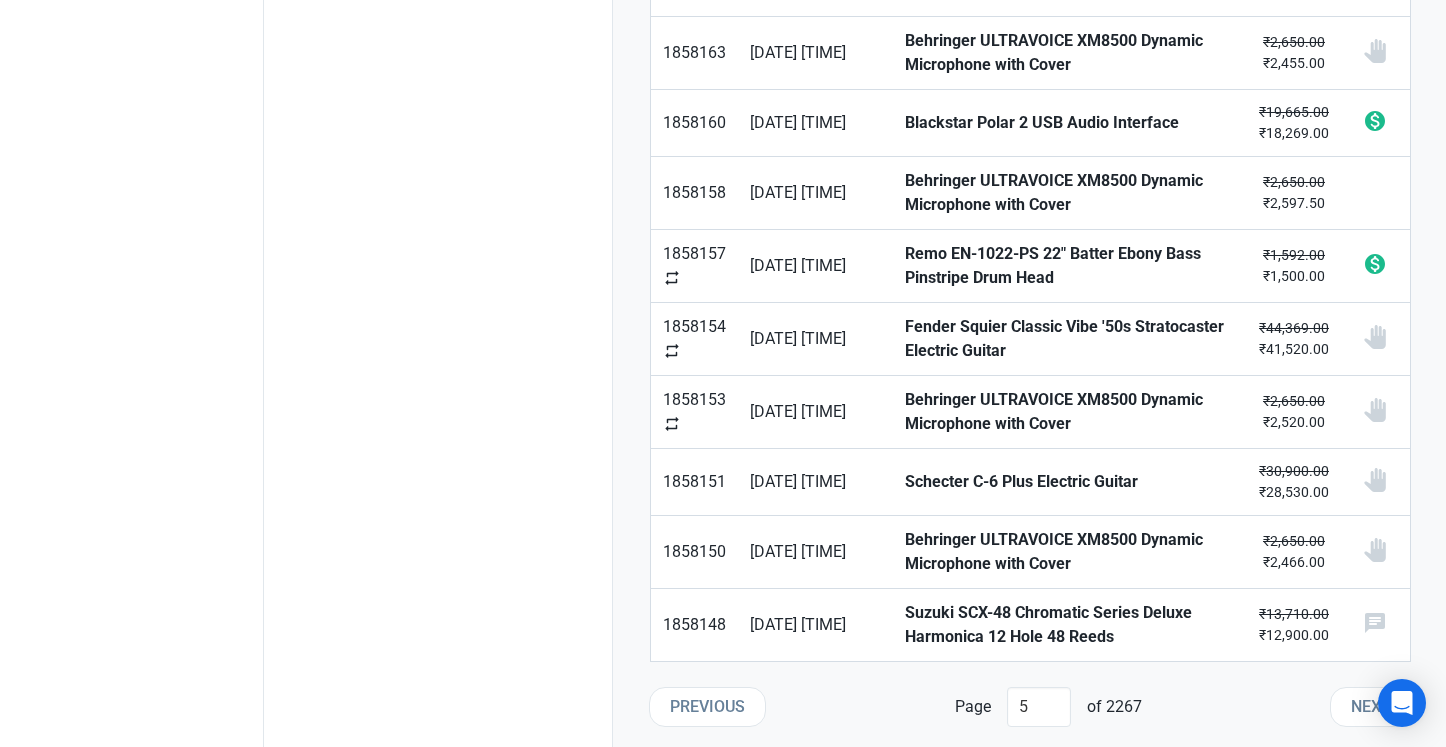 scroll, scrollTop: 1380, scrollLeft: 0, axis: vertical 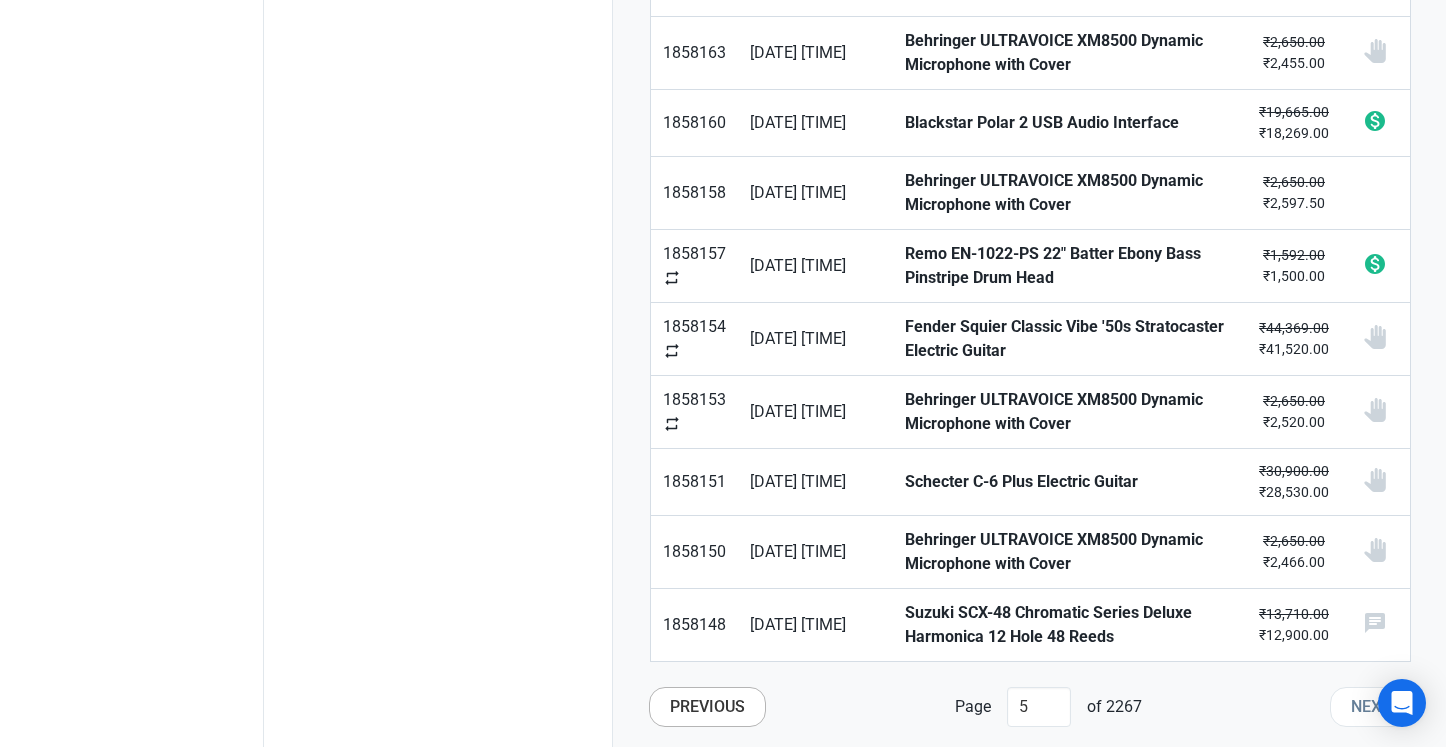 click on "Previous" at bounding box center (707, 707) 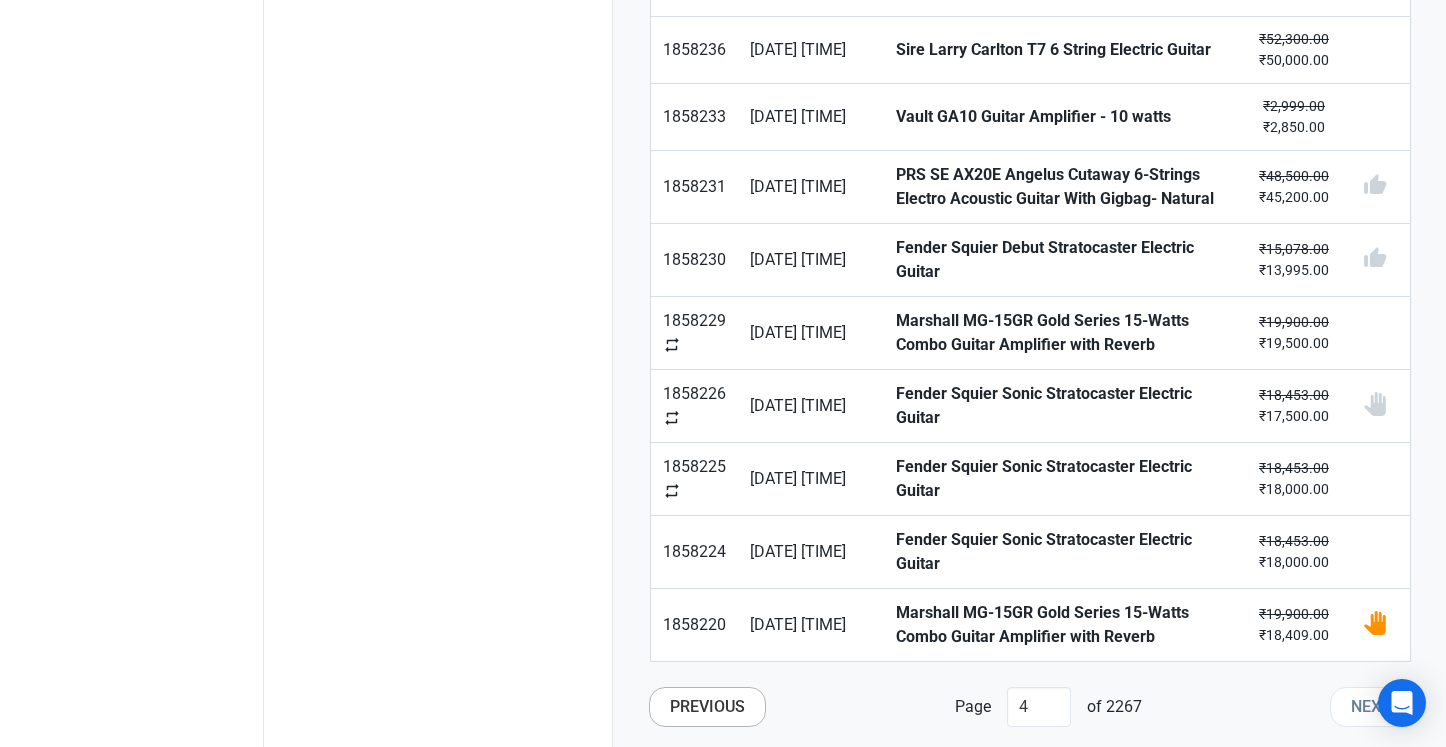 scroll, scrollTop: 1380, scrollLeft: 0, axis: vertical 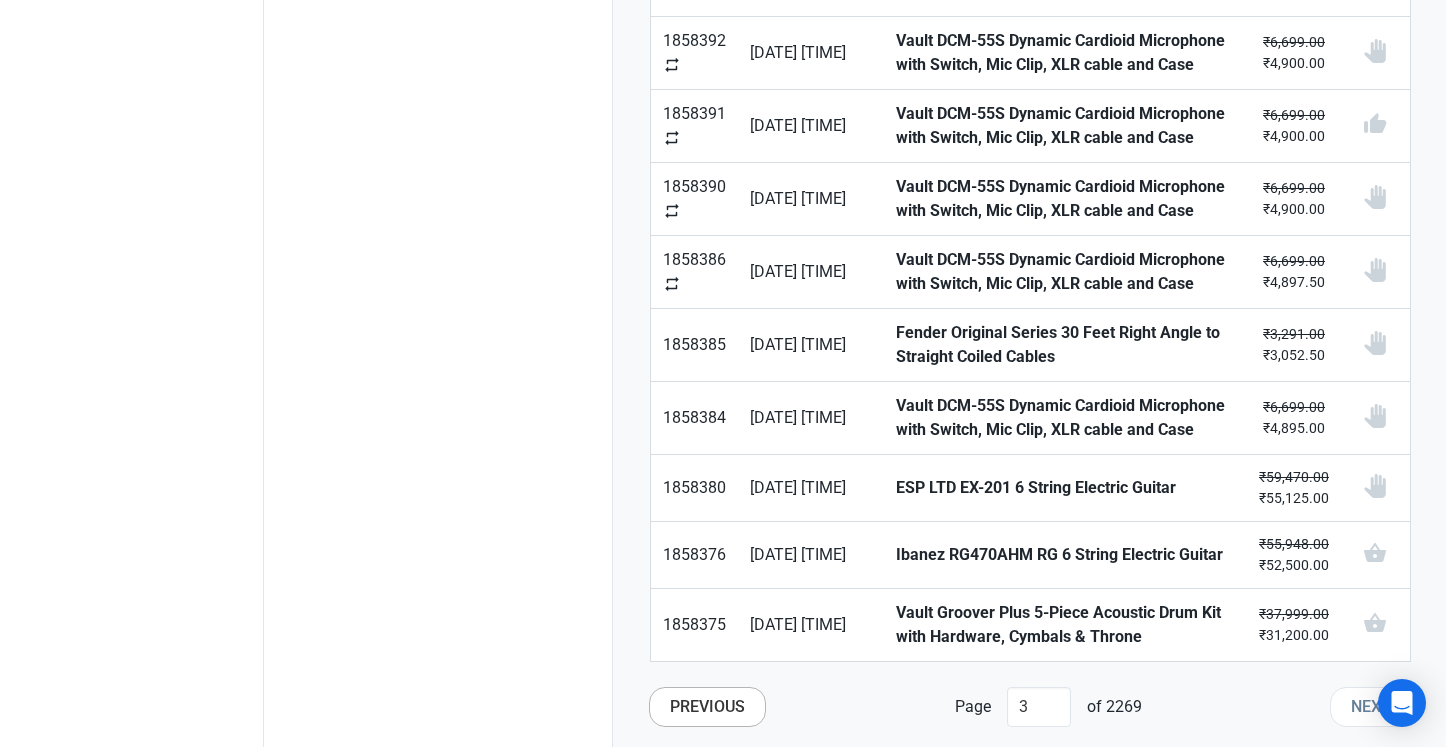 click on "Previous" at bounding box center [707, 707] 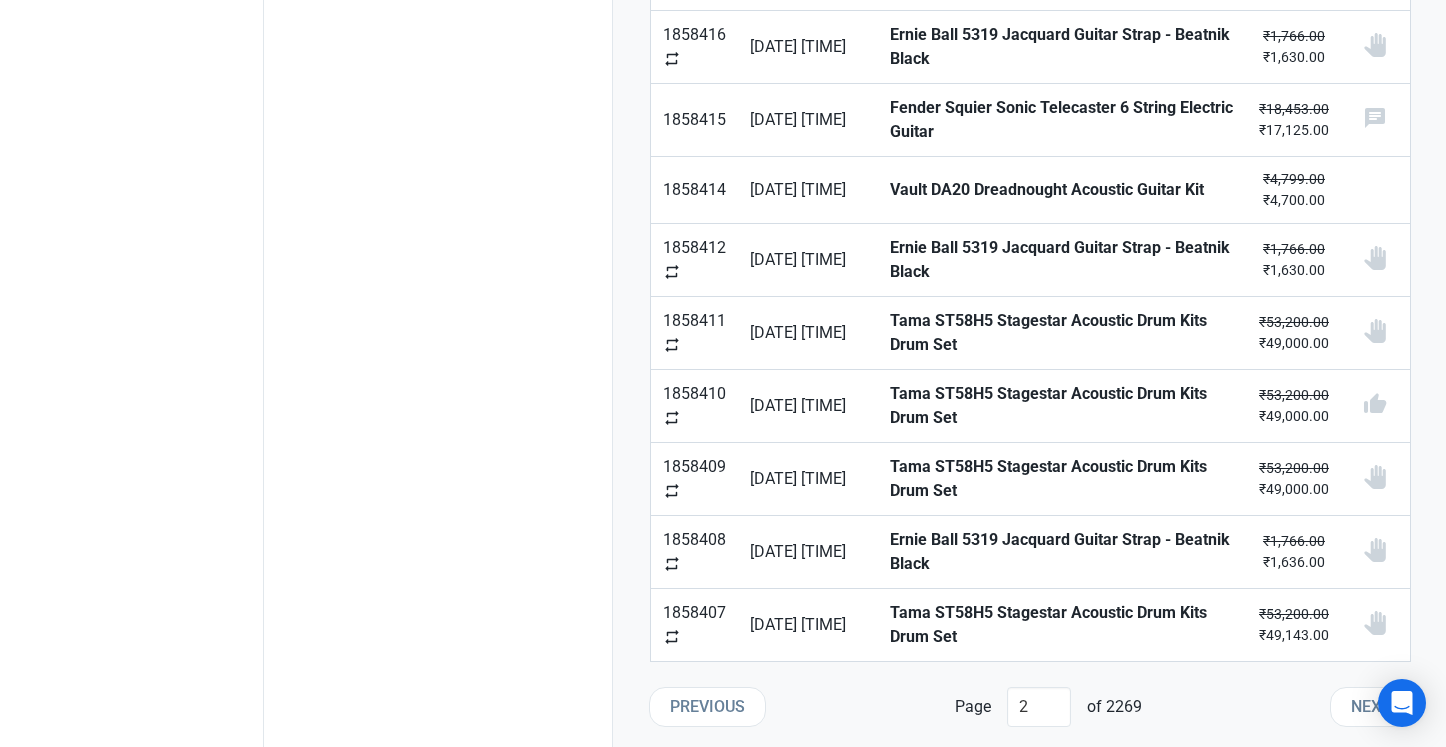scroll, scrollTop: 1404, scrollLeft: 0, axis: vertical 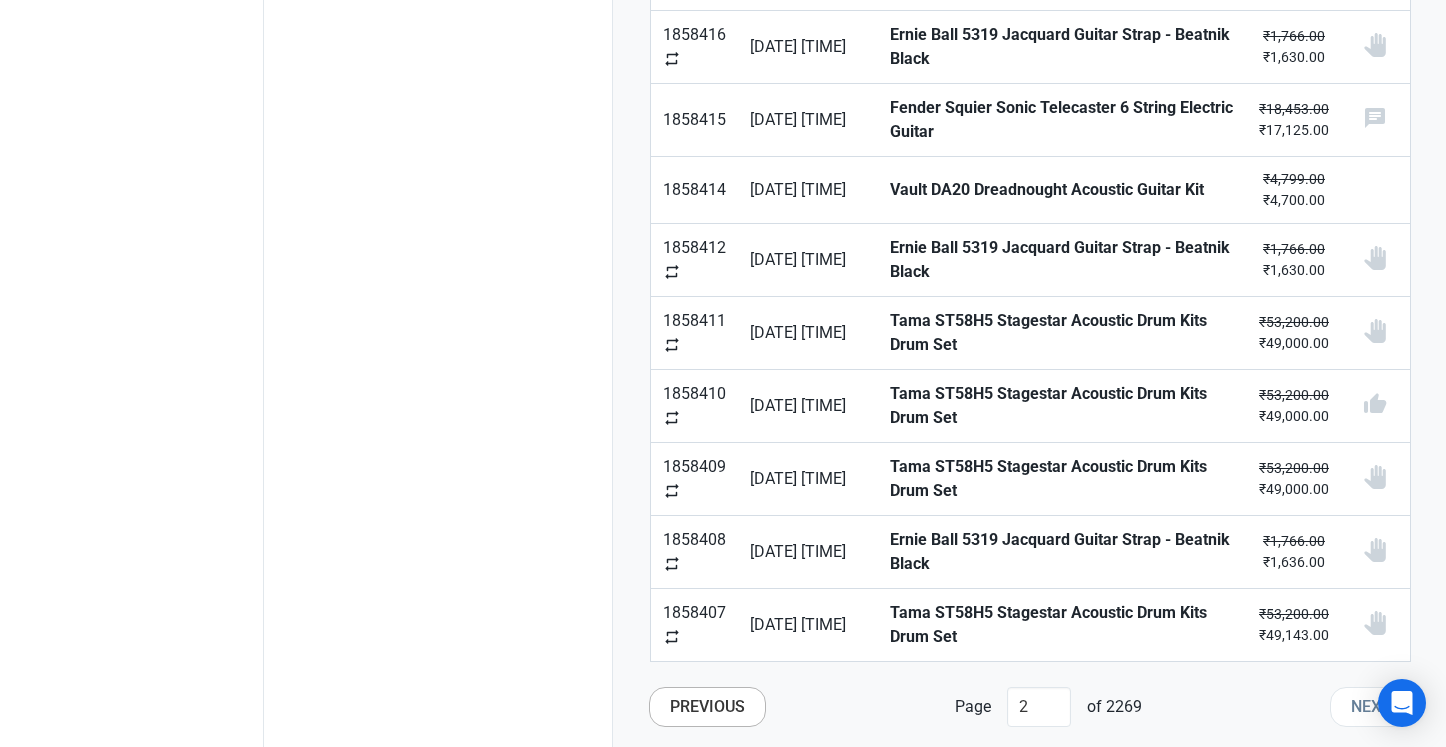 click on "Previous" at bounding box center (707, 707) 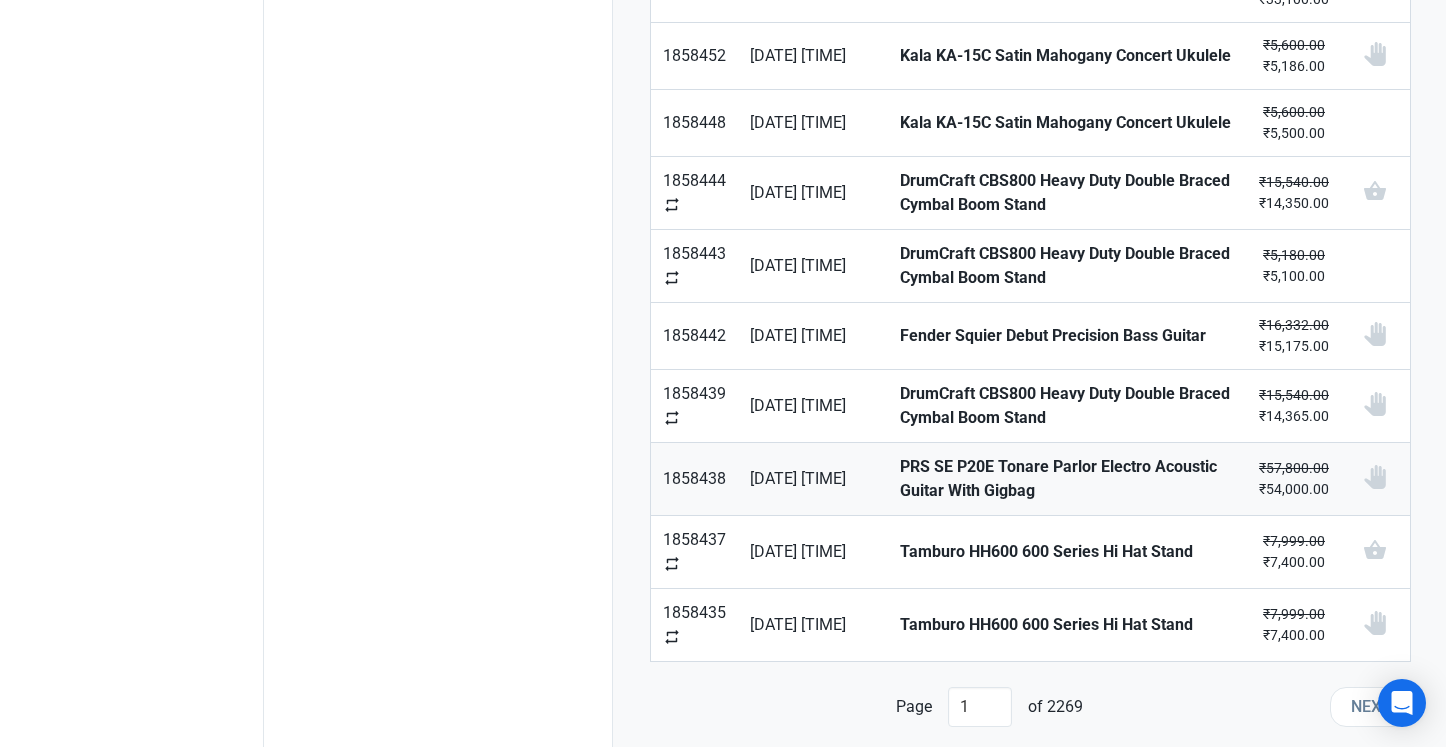 scroll, scrollTop: 1380, scrollLeft: 0, axis: vertical 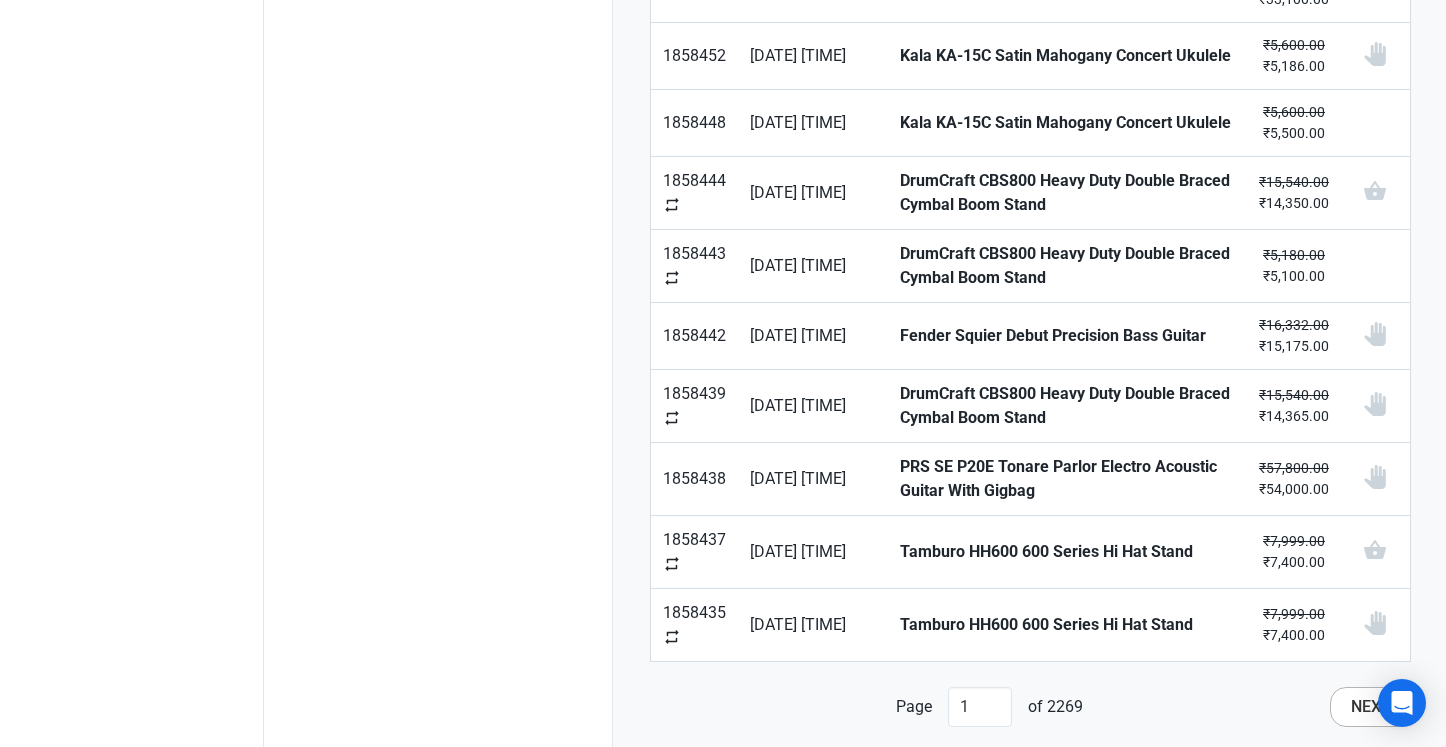 click on "Next" at bounding box center [1371, 707] 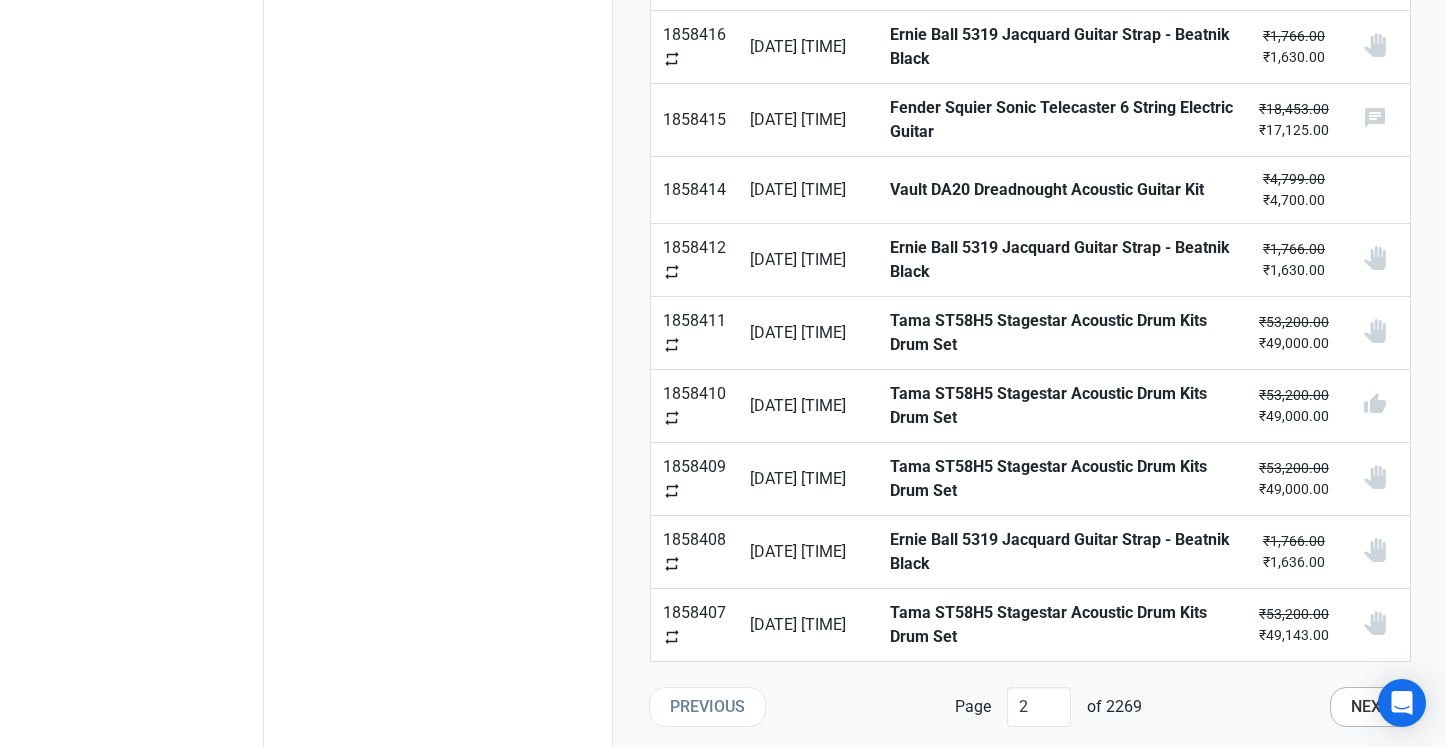 scroll, scrollTop: 1404, scrollLeft: 0, axis: vertical 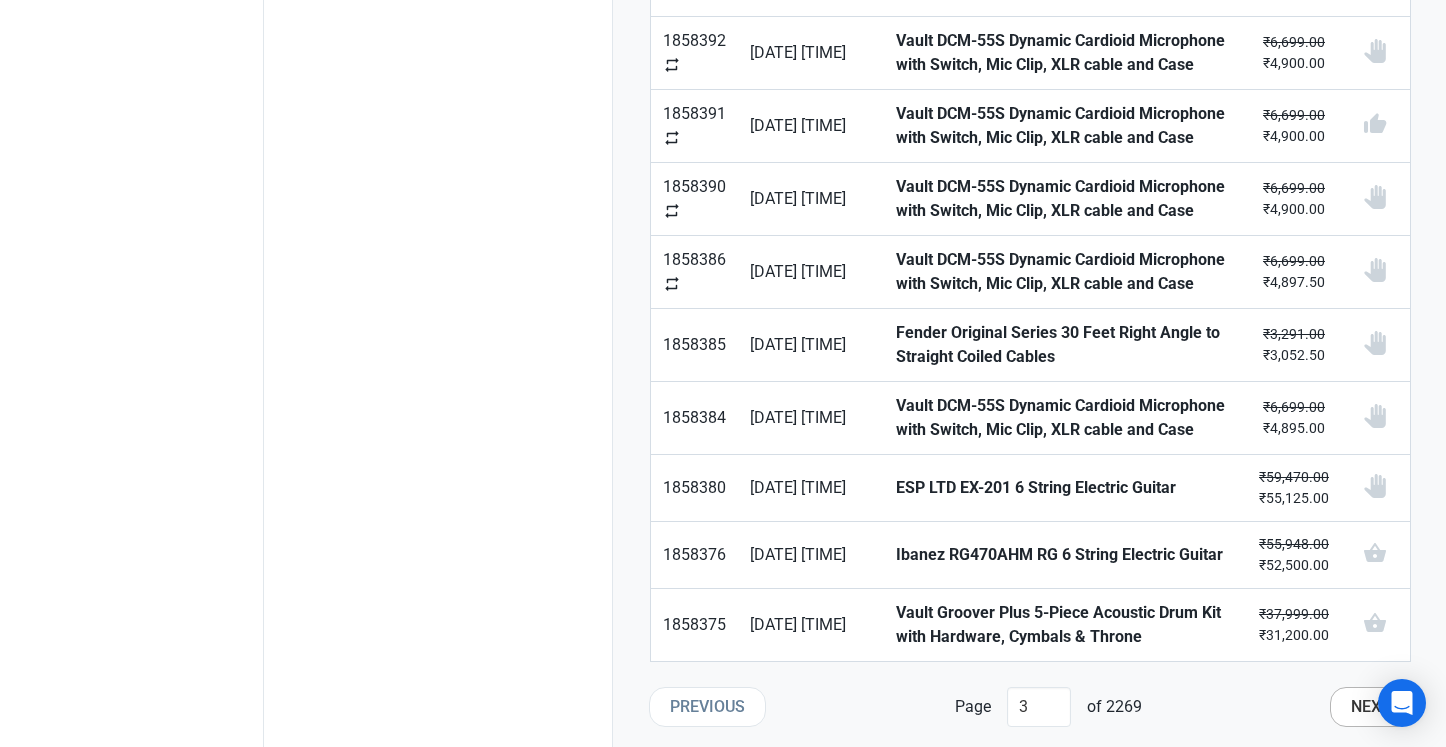 click on "Next" at bounding box center (1371, 707) 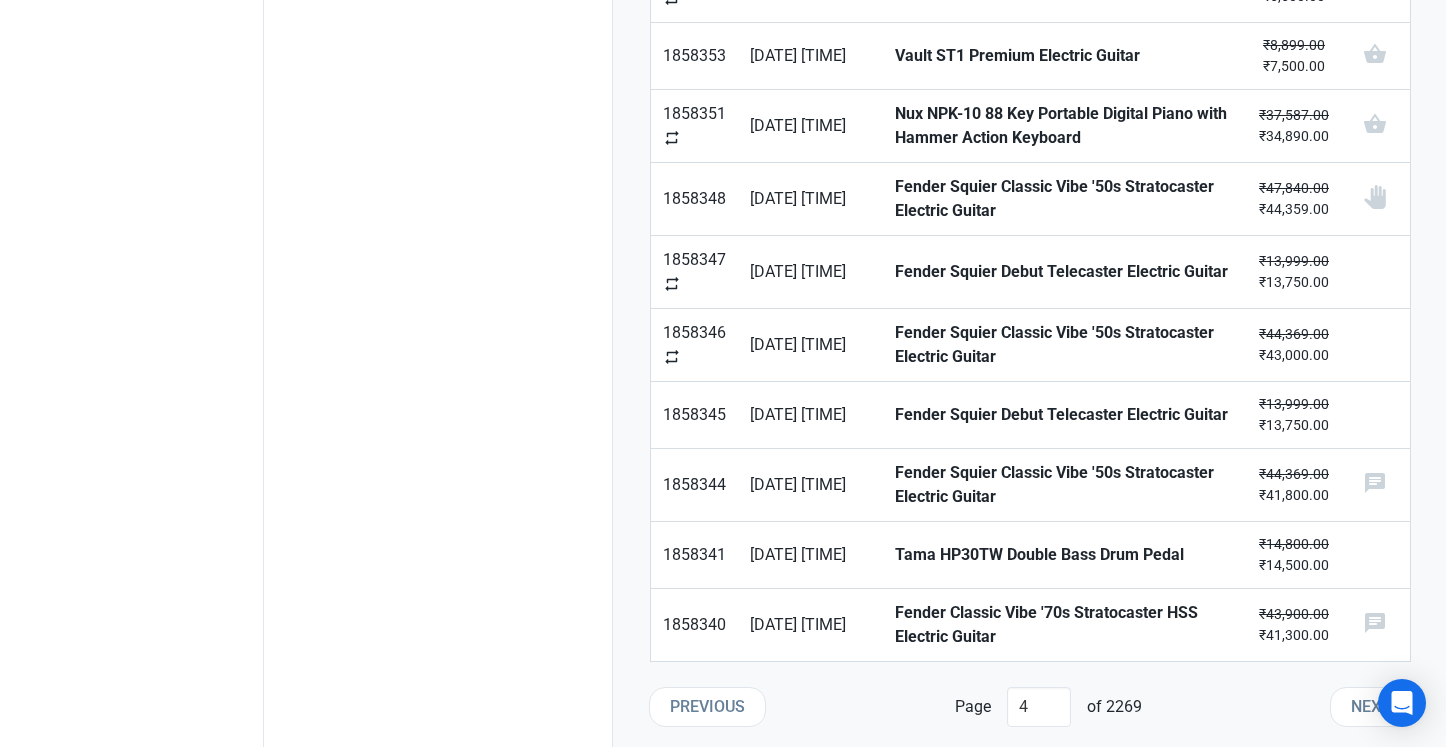 scroll, scrollTop: 1380, scrollLeft: 0, axis: vertical 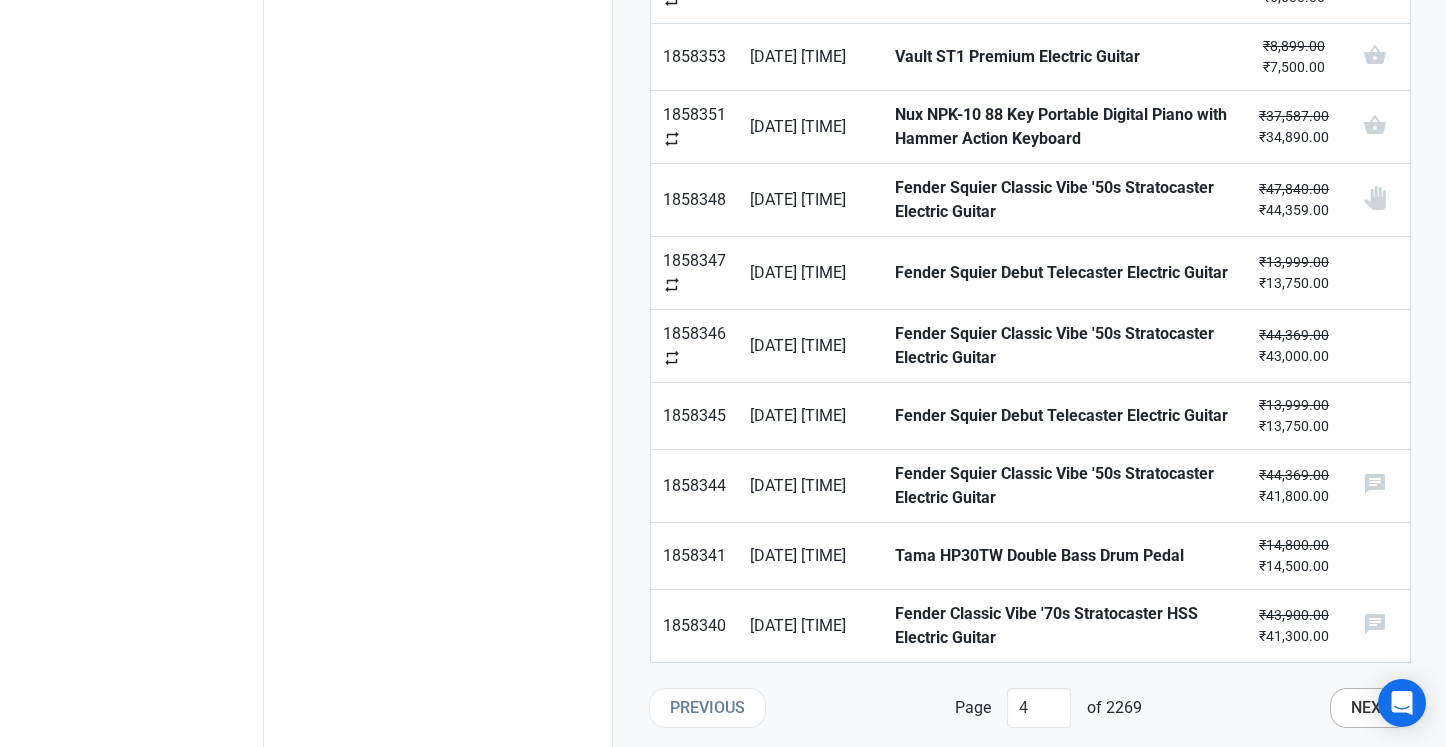 click on "Next" at bounding box center [1371, 708] 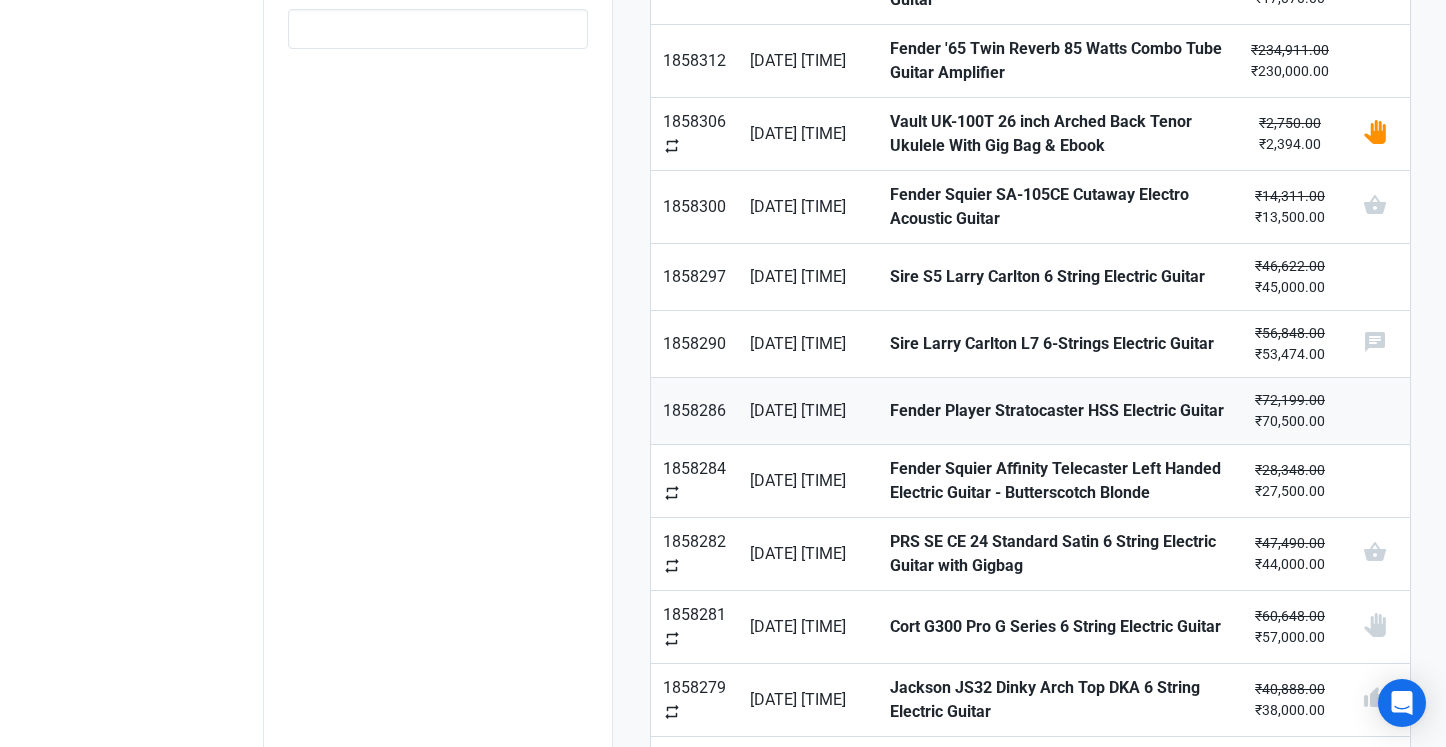 scroll, scrollTop: 954, scrollLeft: 0, axis: vertical 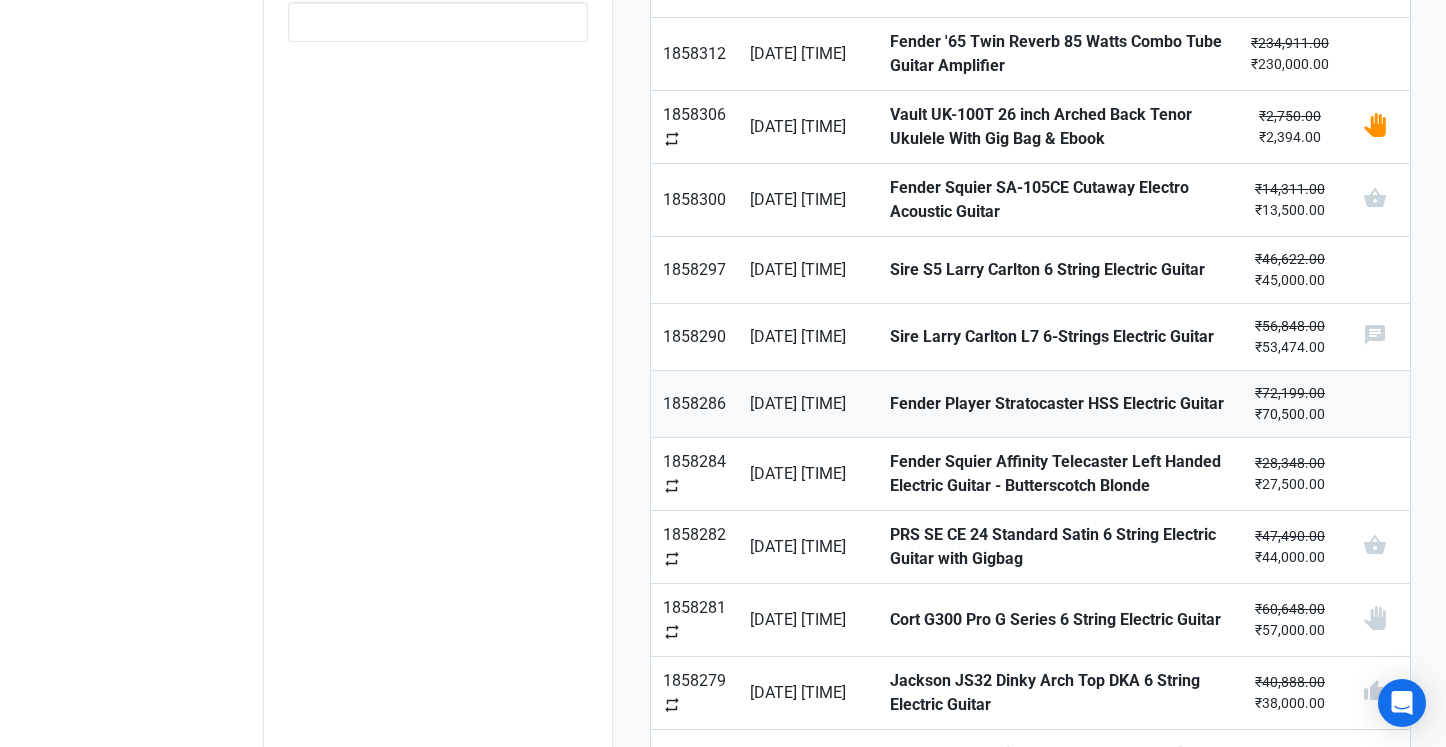 click on "Fender Player Stratocaster HSS Electric Guitar" at bounding box center (1058, 404) 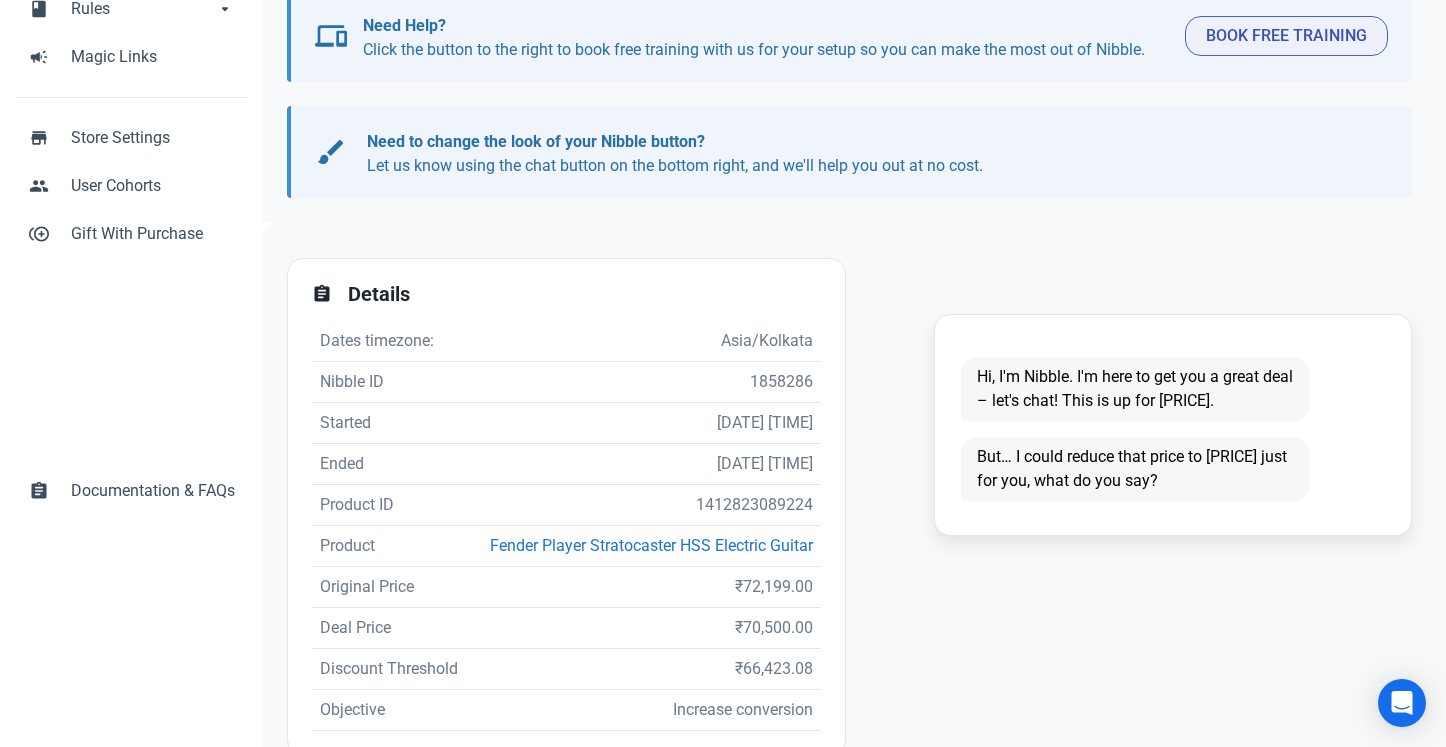 scroll, scrollTop: 303, scrollLeft: 0, axis: vertical 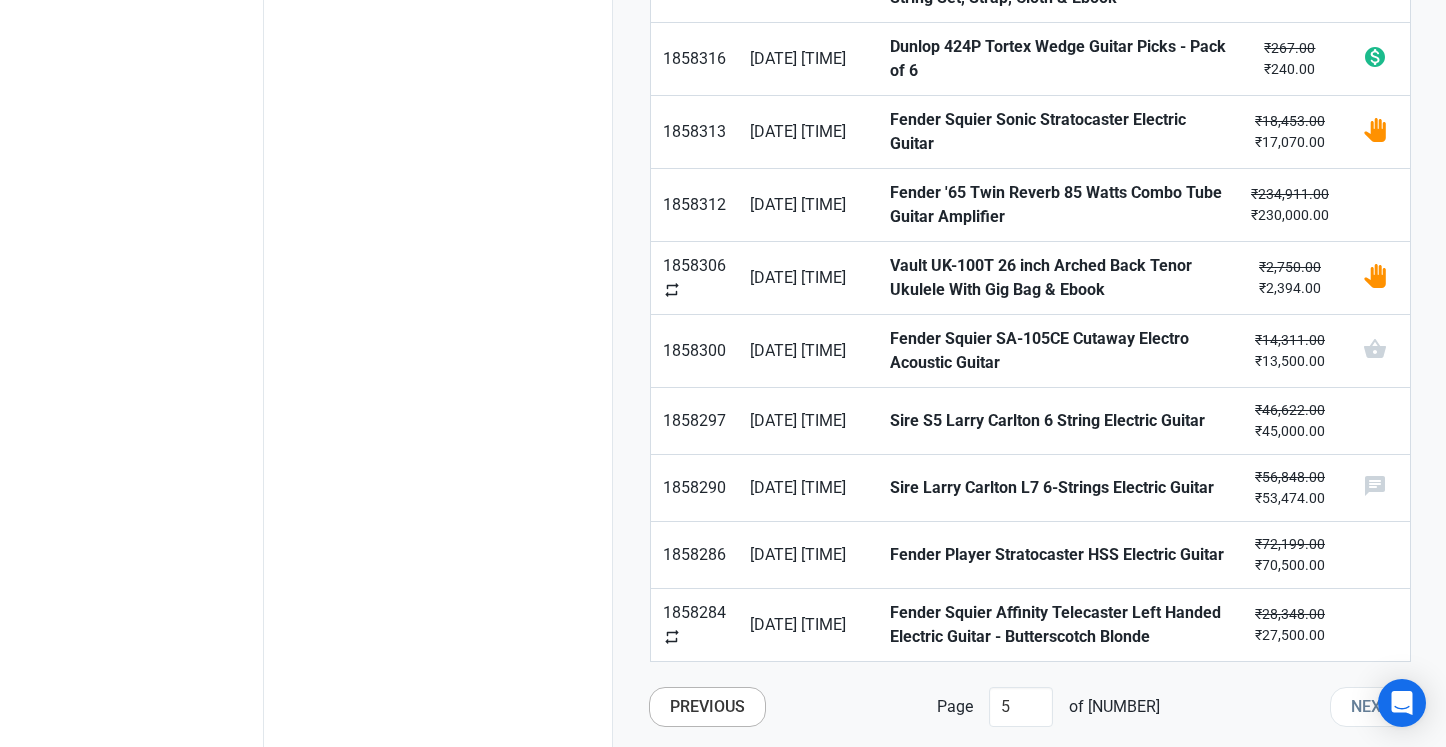 click on "Previous" at bounding box center (707, 707) 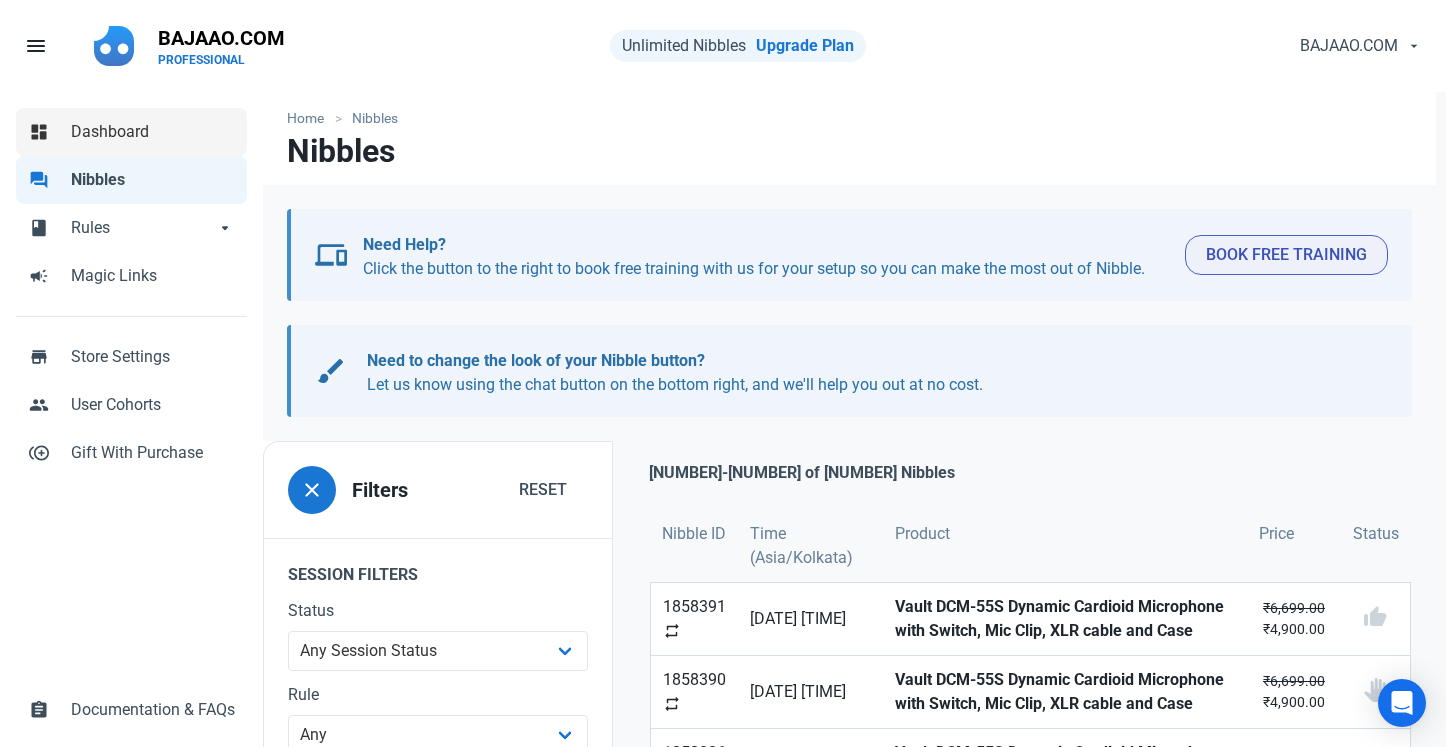 scroll, scrollTop: 0, scrollLeft: 0, axis: both 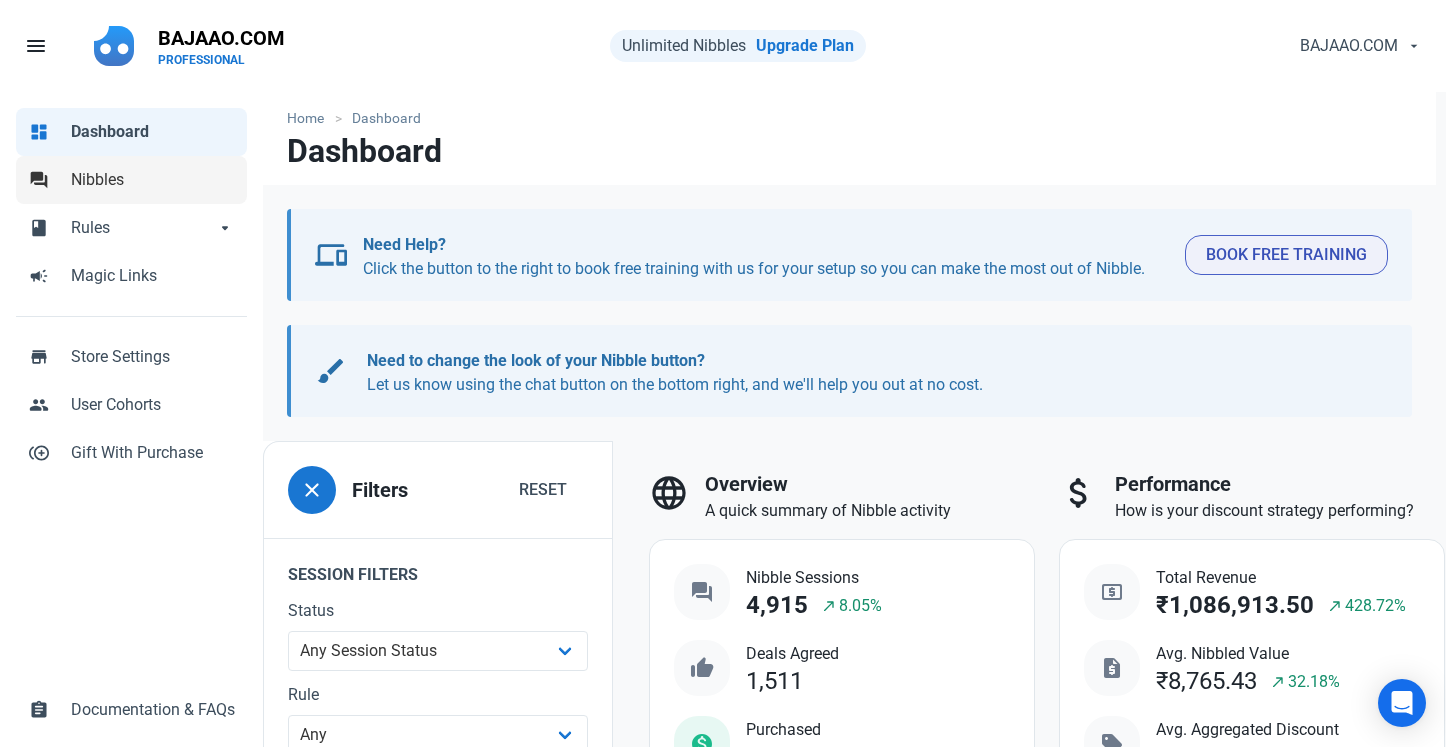 click on "Nibbles" at bounding box center [153, 180] 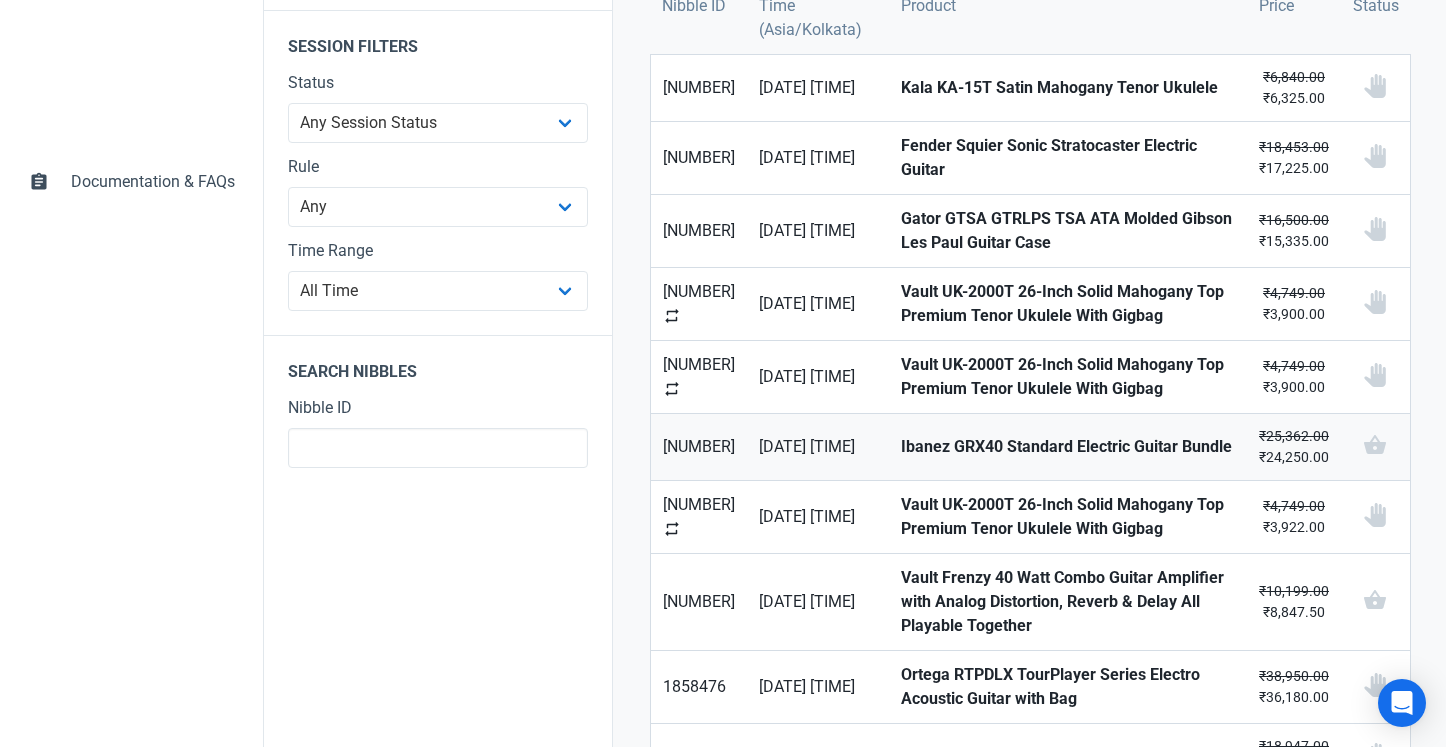 scroll, scrollTop: 544, scrollLeft: 0, axis: vertical 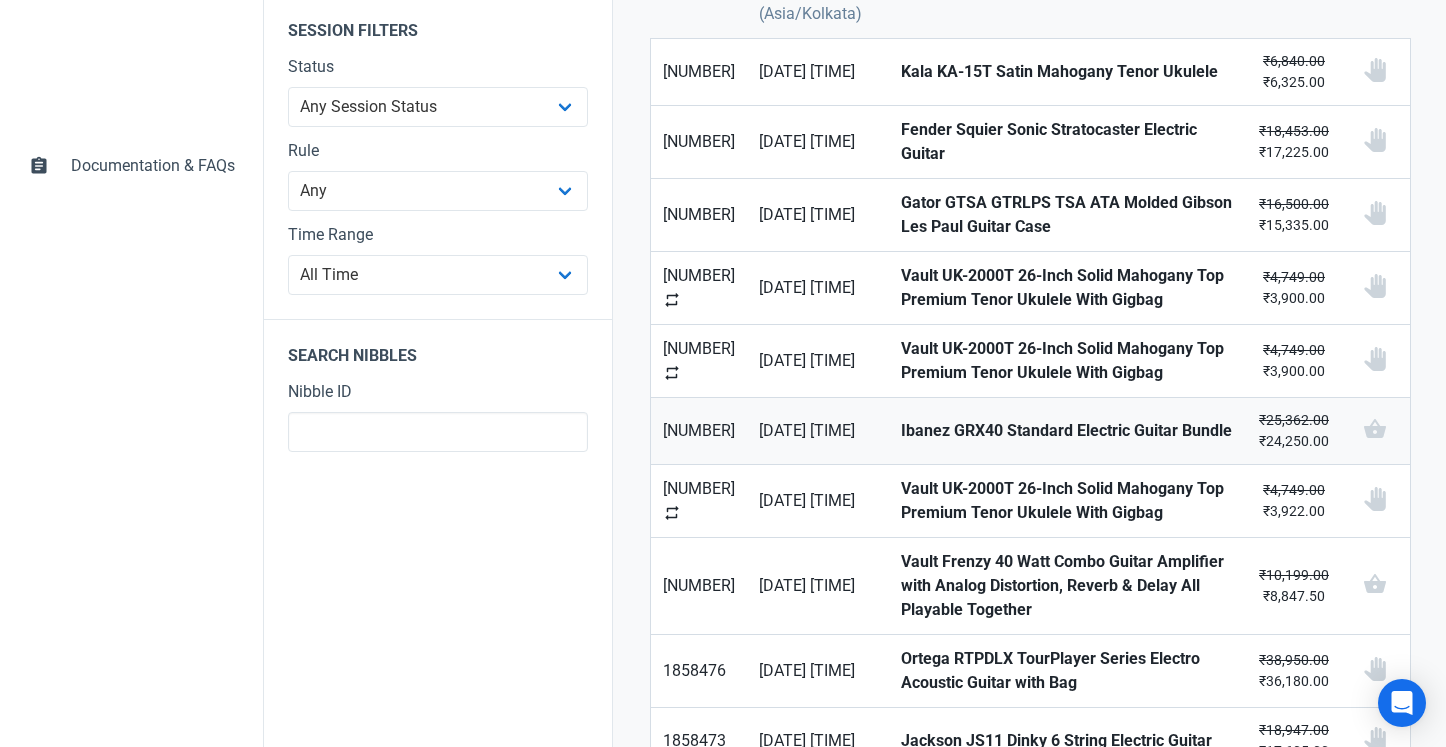 click on "₹25,362.00  ₹24,250.00" at bounding box center (1294, 431) 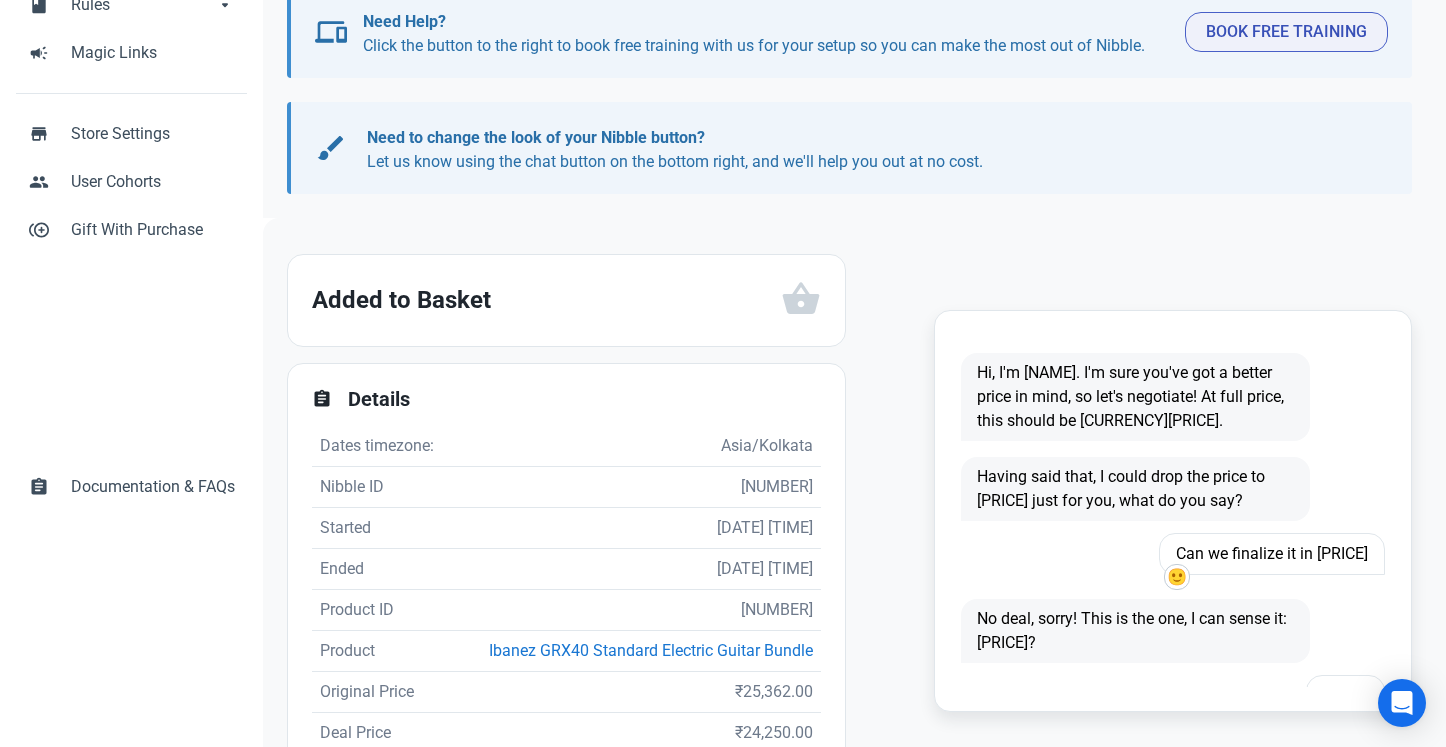 scroll, scrollTop: 251, scrollLeft: 0, axis: vertical 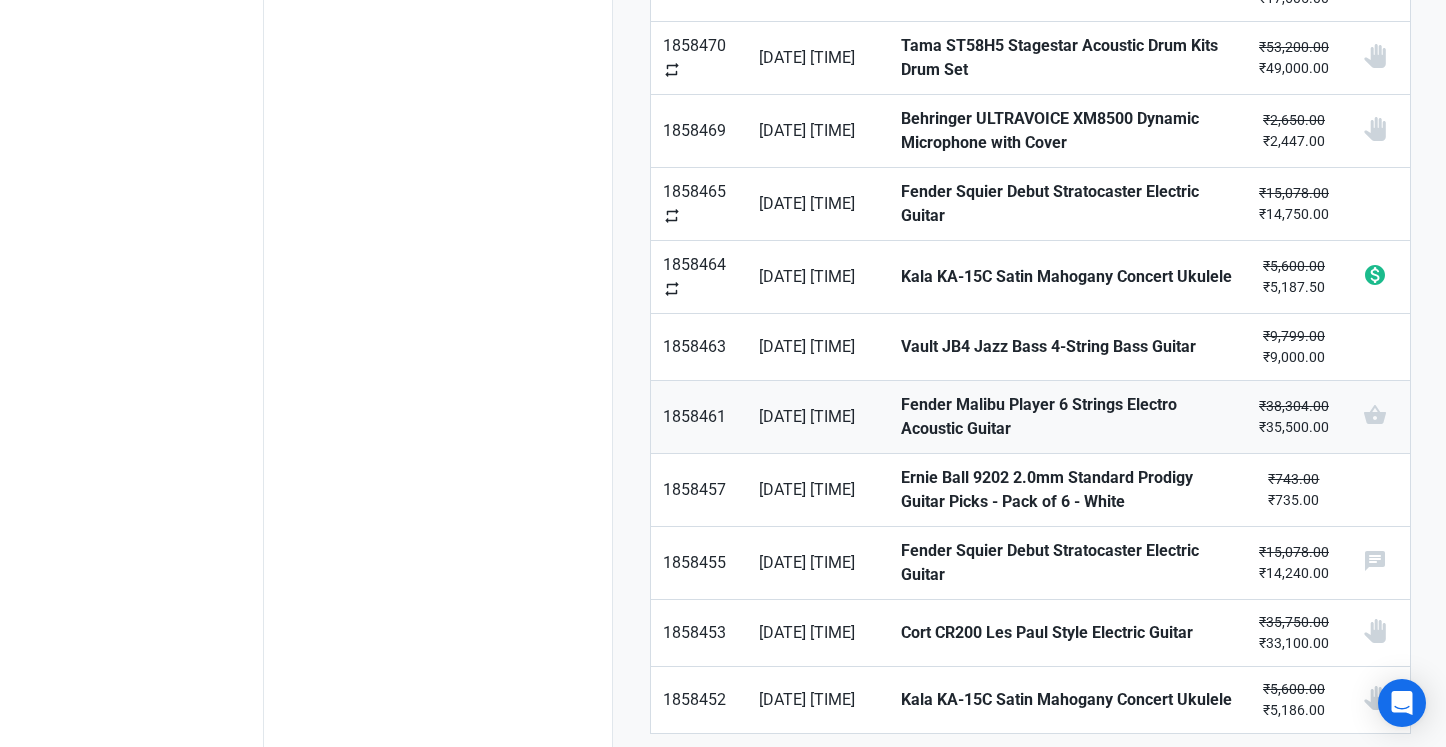 click on "Fender Malibu Player 6 Strings Electro Acoustic Guitar" at bounding box center [1068, 417] 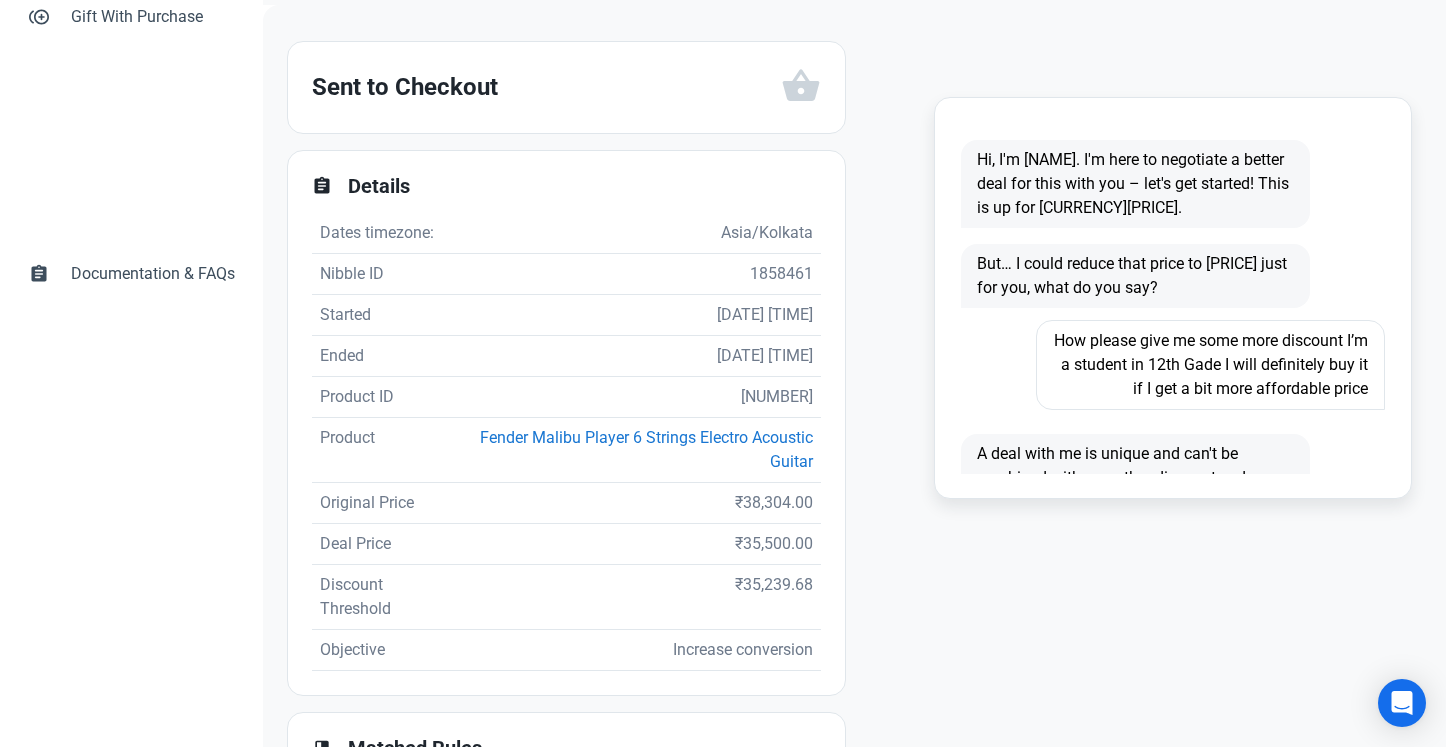 scroll, scrollTop: 442, scrollLeft: 0, axis: vertical 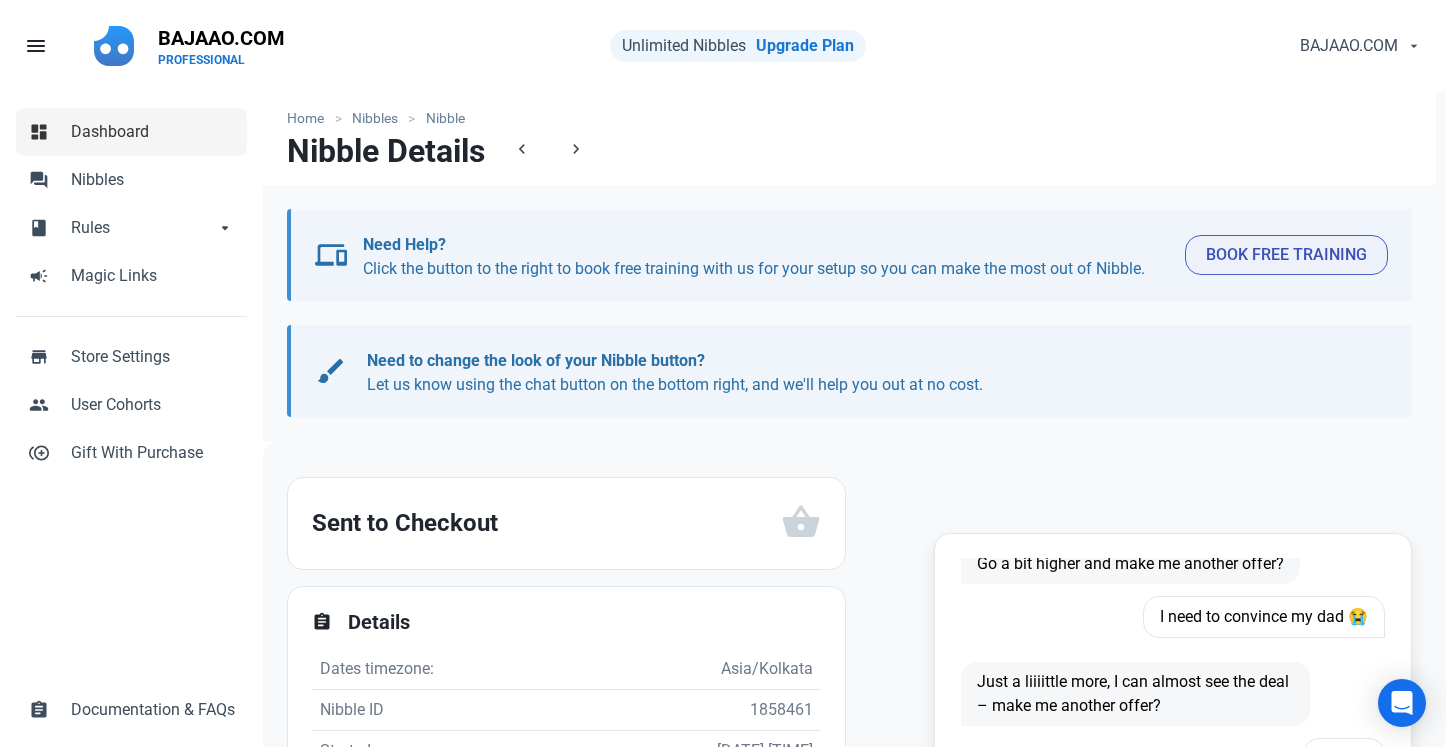click on "dashboard Dashboard" at bounding box center [131, 132] 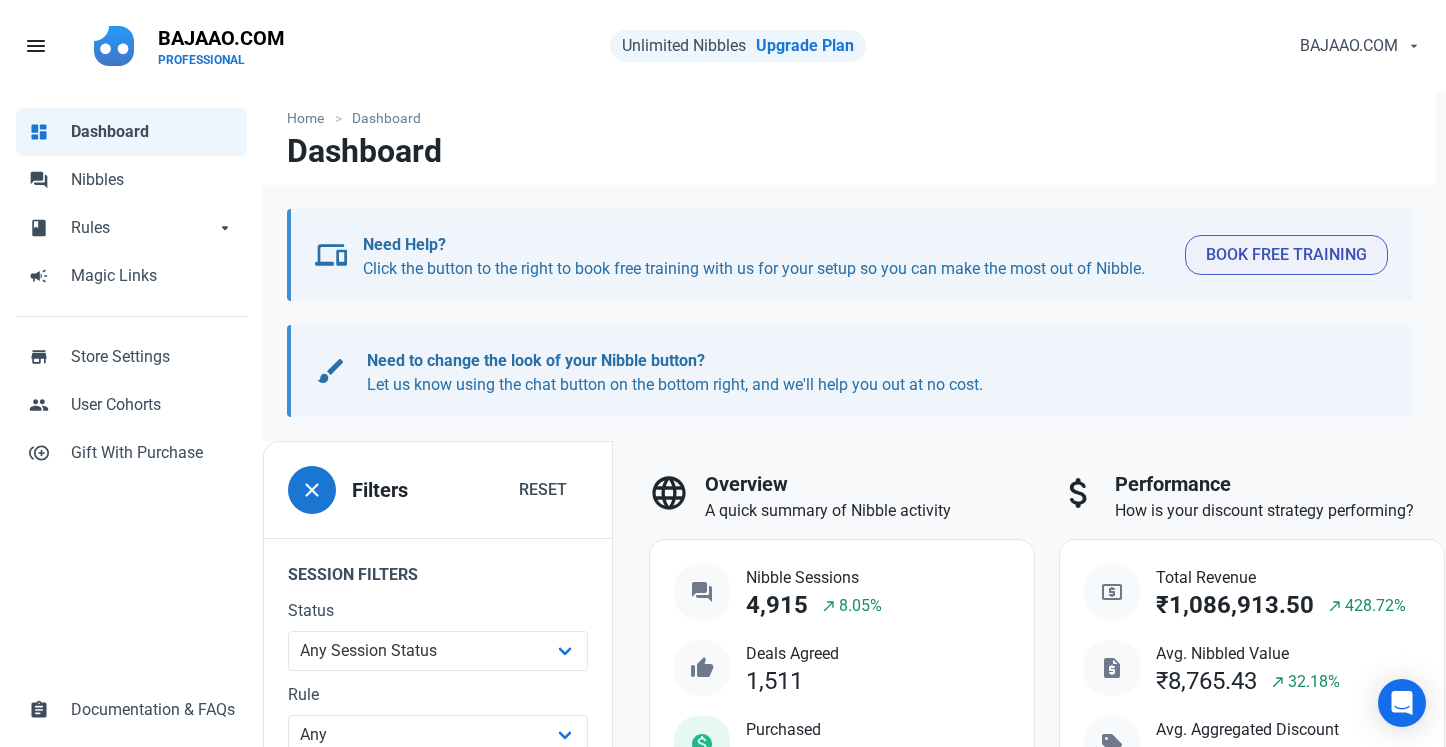 scroll, scrollTop: 0, scrollLeft: 0, axis: both 